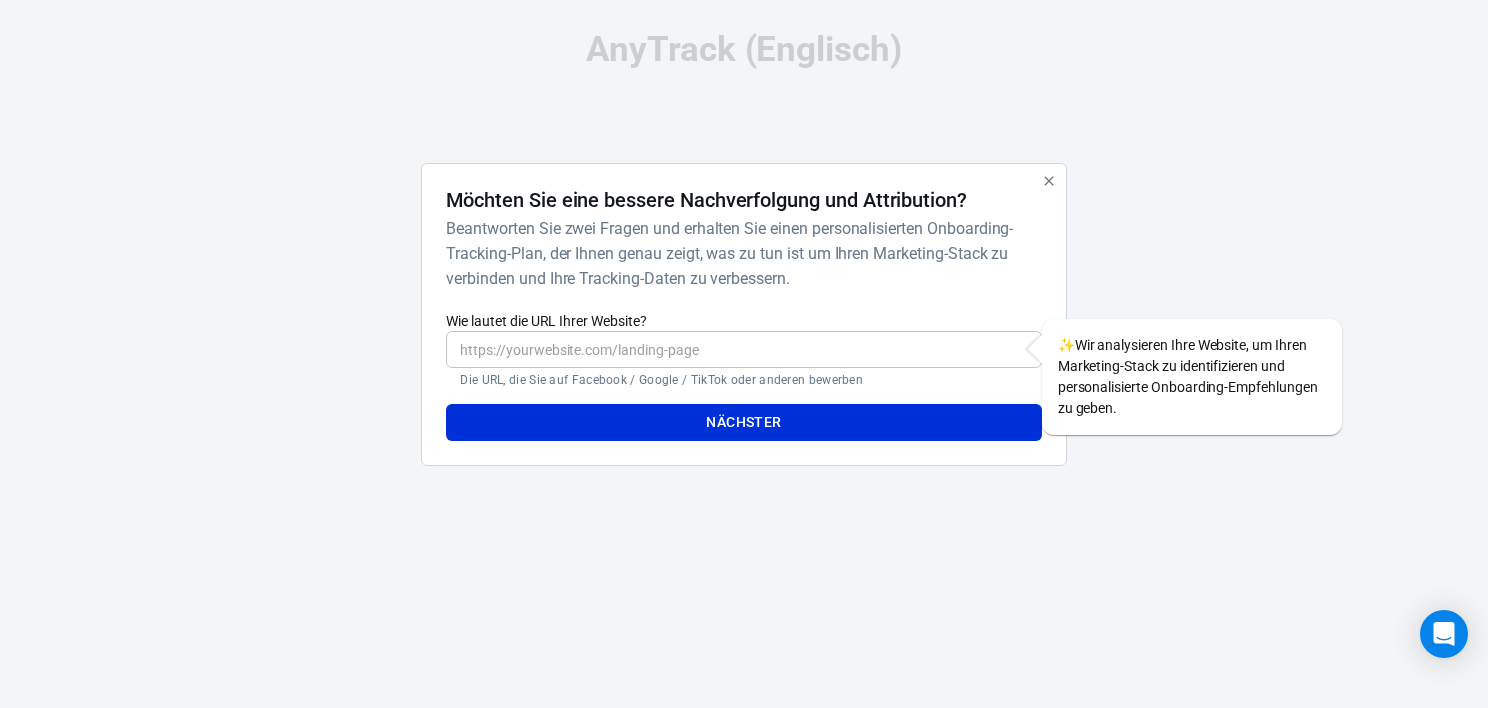 scroll, scrollTop: 0, scrollLeft: 0, axis: both 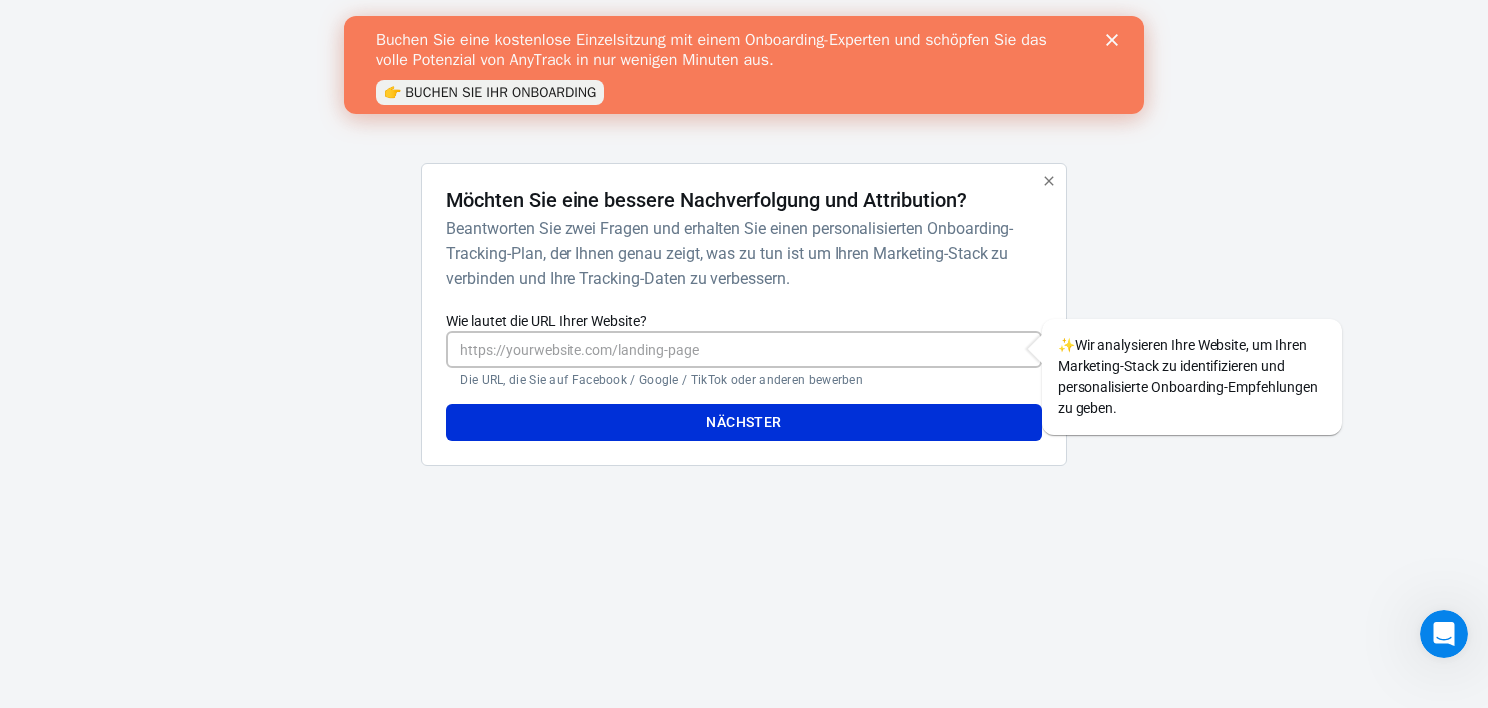 paste on "Was wäre, wenn du dich wieder findest?" 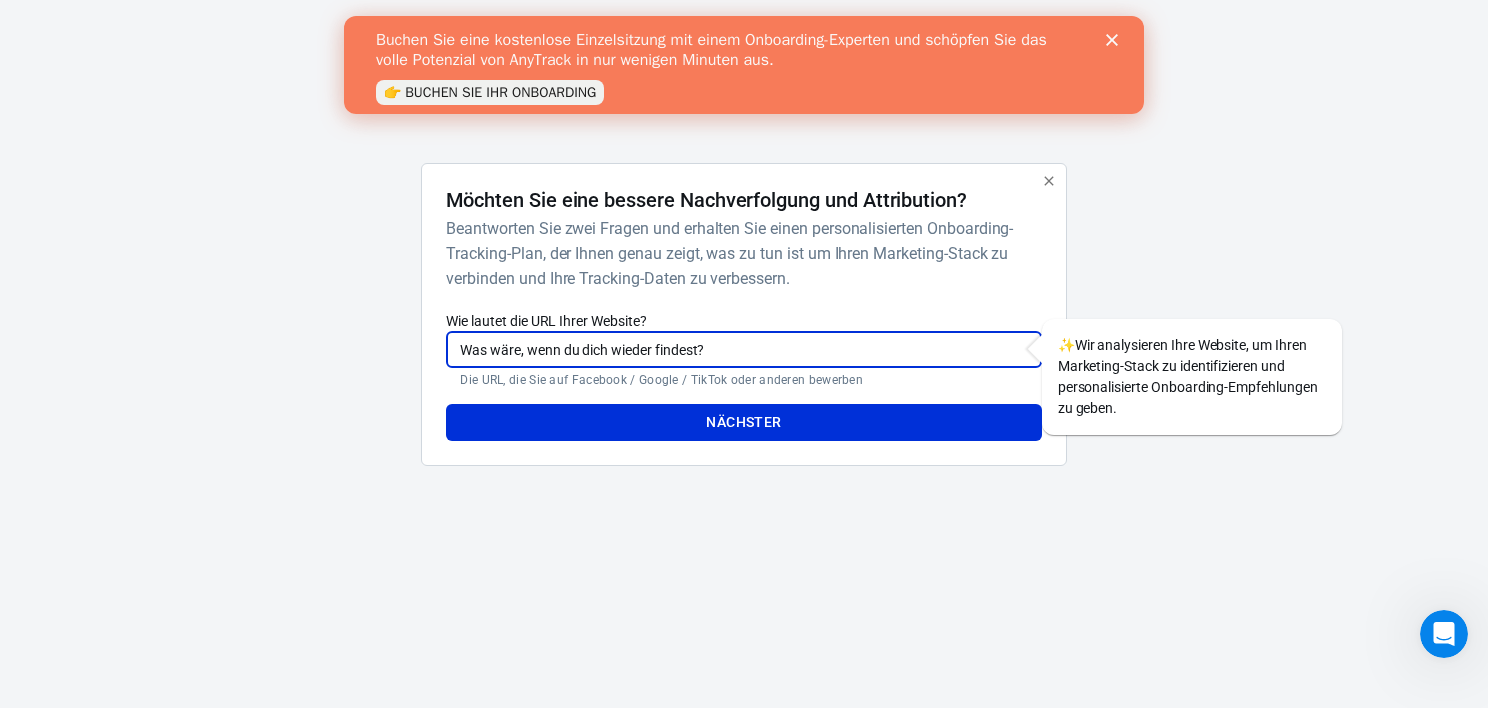drag, startPoint x: 752, startPoint y: 348, endPoint x: 216, endPoint y: 373, distance: 536.5827 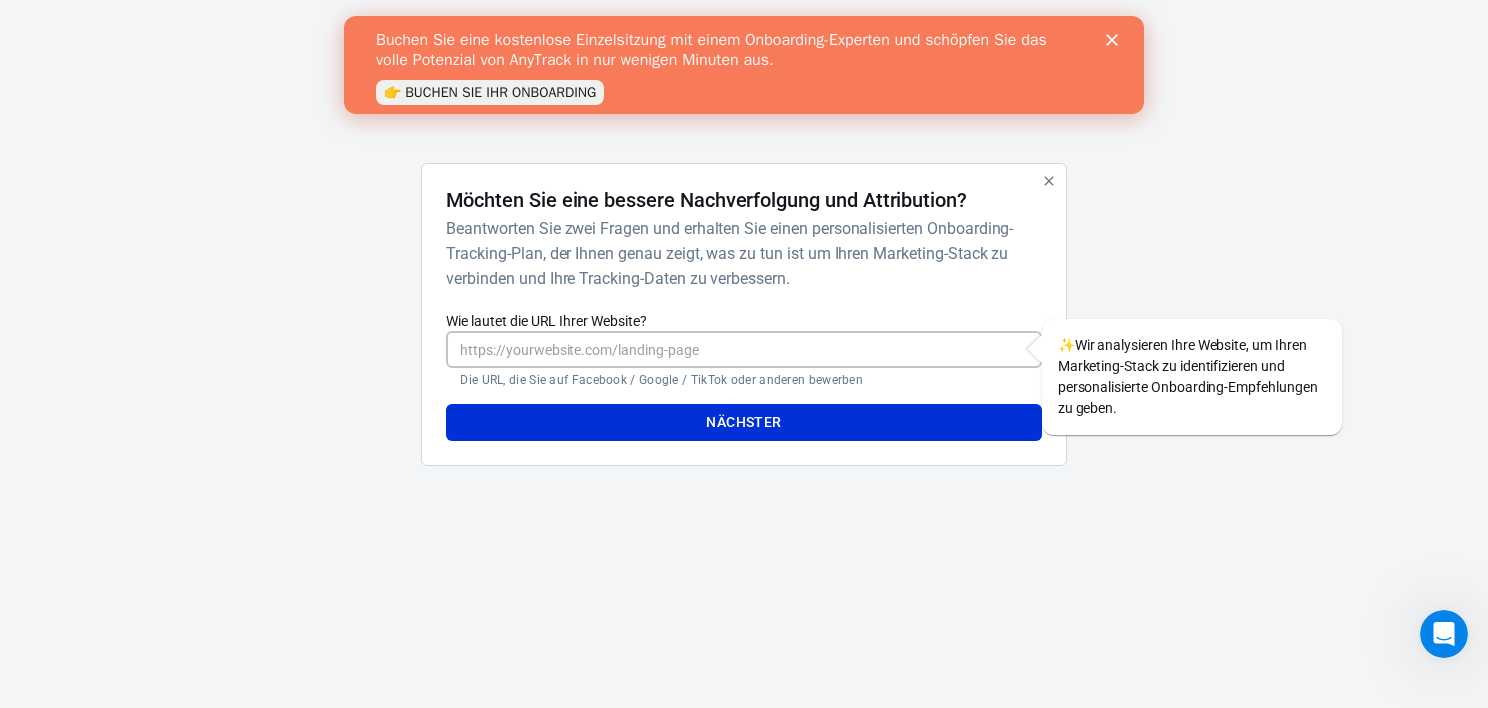paste on "[URL][DOMAIN_NAME]" 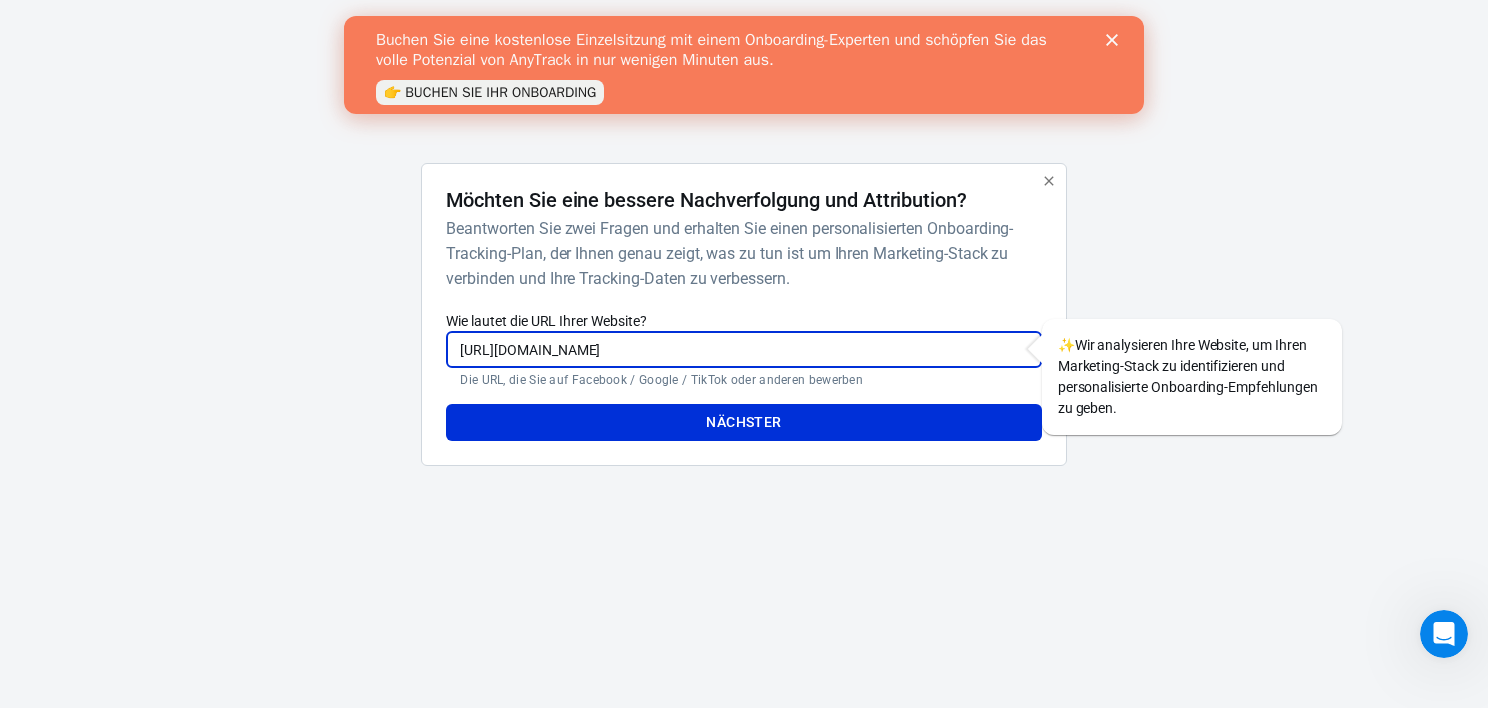 scroll, scrollTop: 0, scrollLeft: 651, axis: horizontal 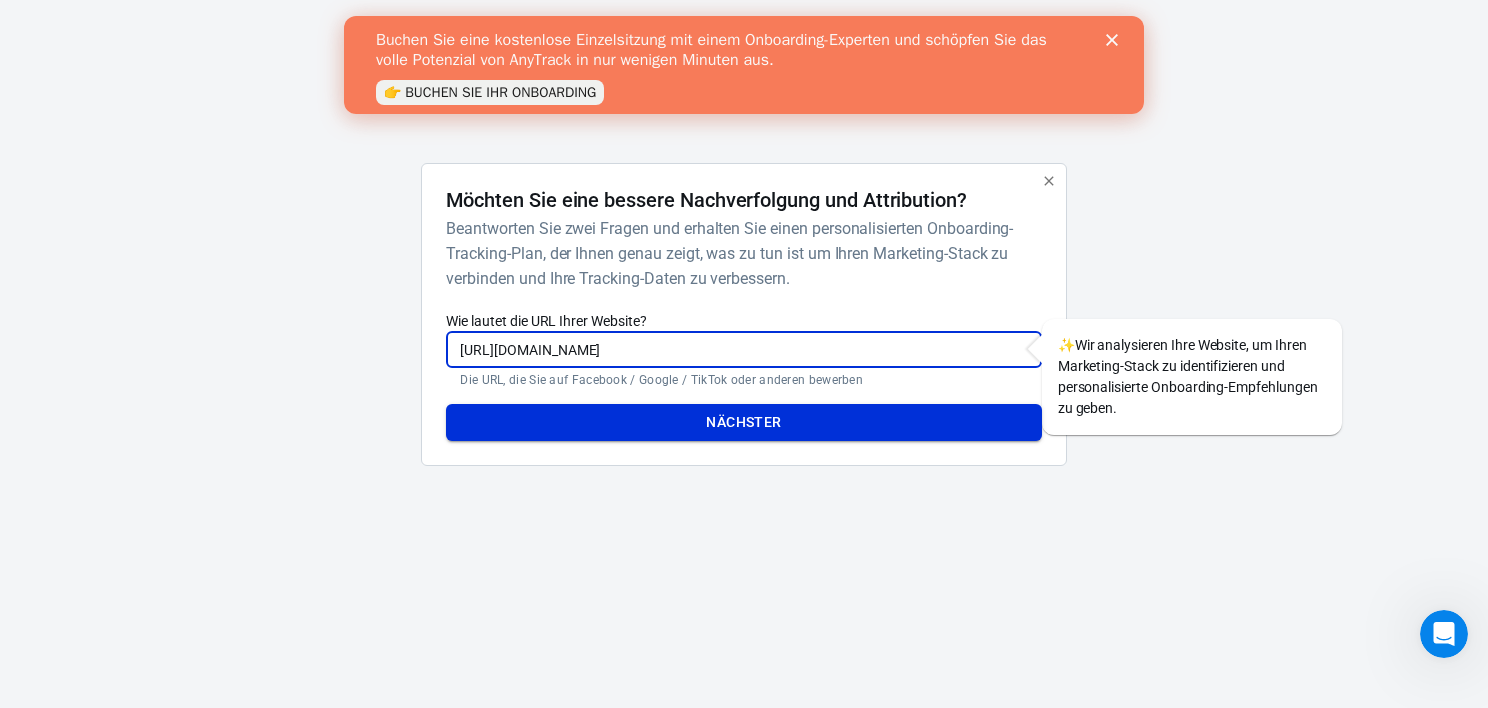 type on "[URL][DOMAIN_NAME]" 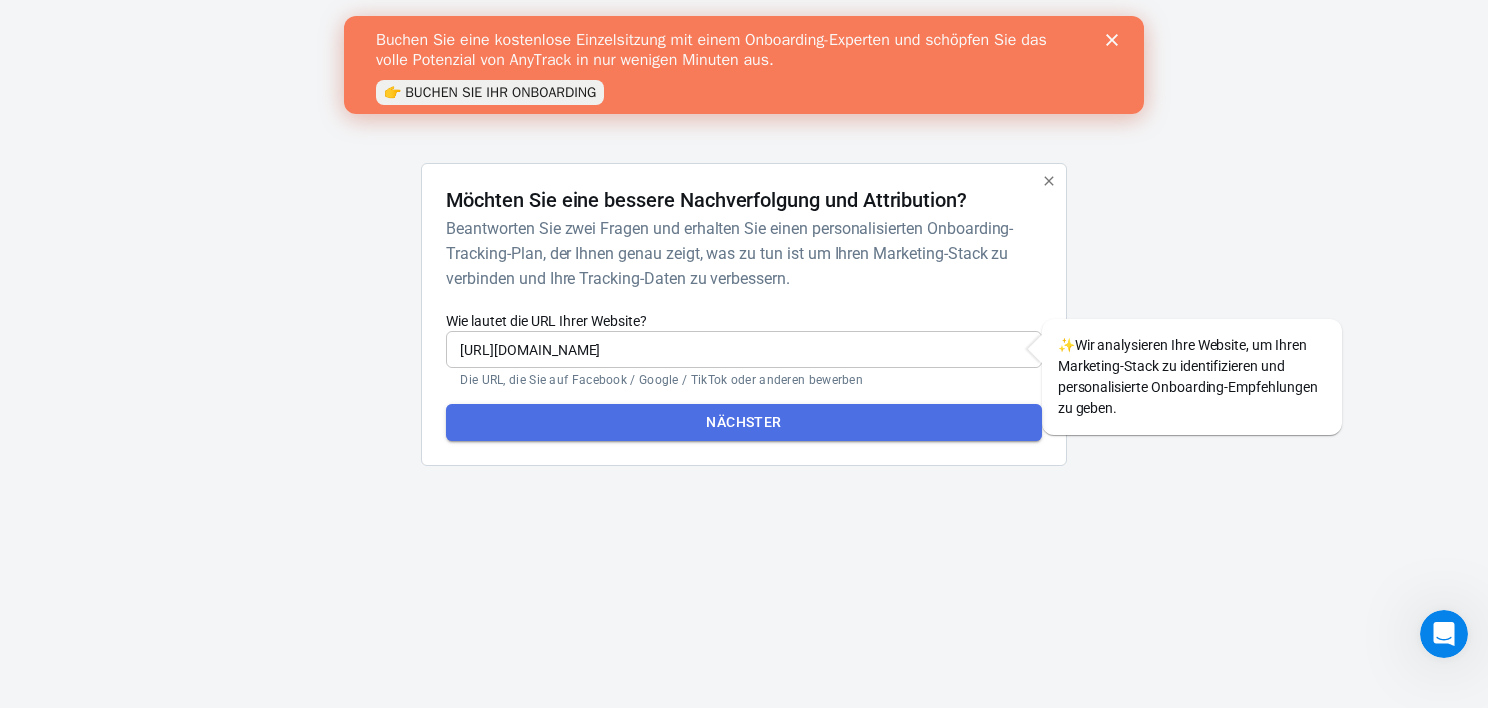 click on "Nächster" at bounding box center (743, 422) 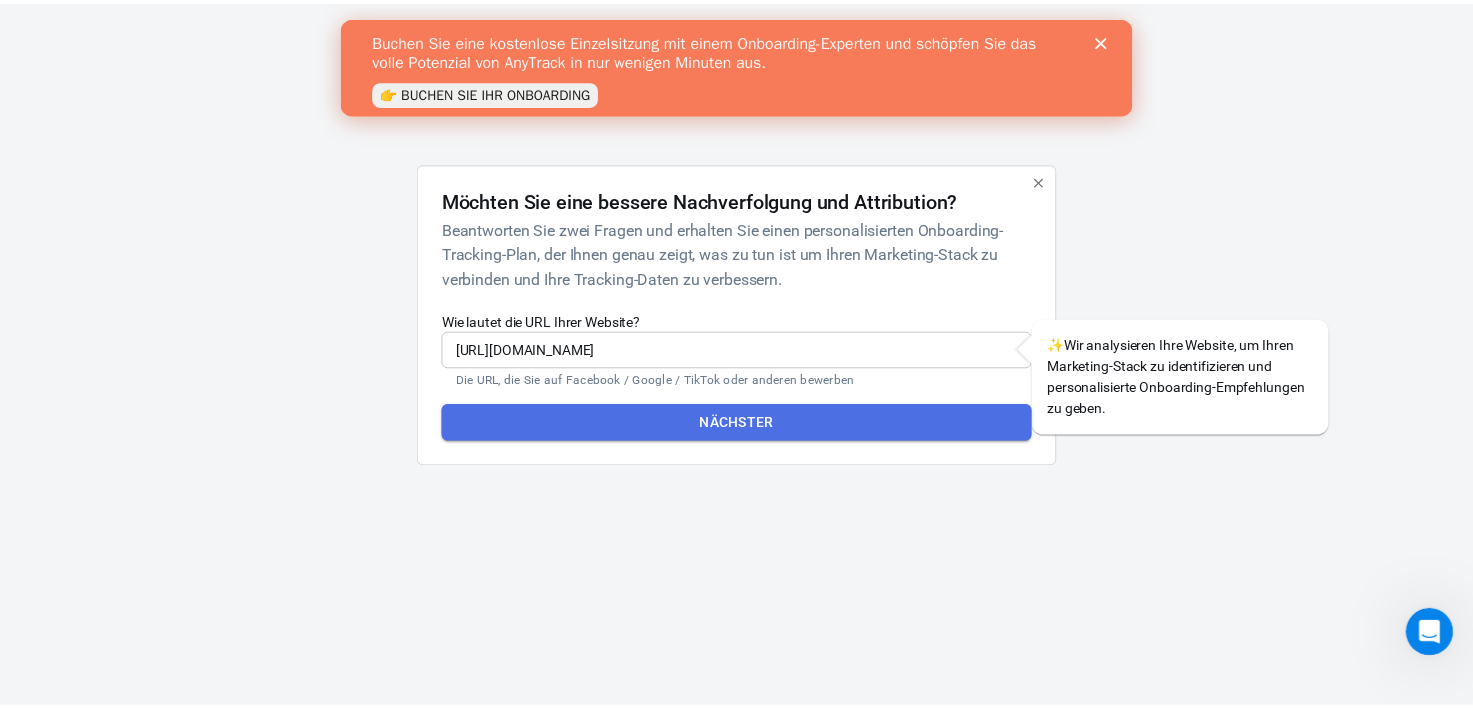 scroll, scrollTop: 0, scrollLeft: 0, axis: both 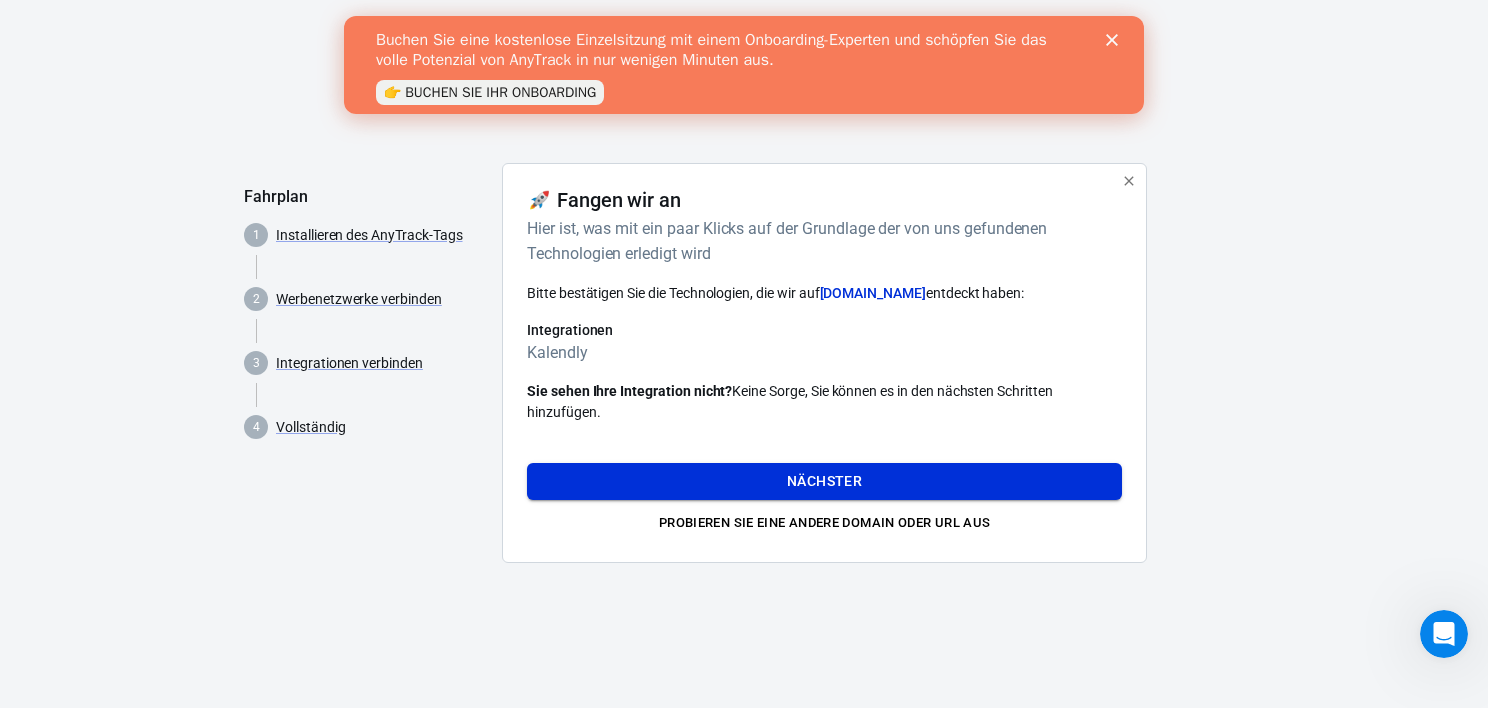 click on "Nächster" at bounding box center (824, 481) 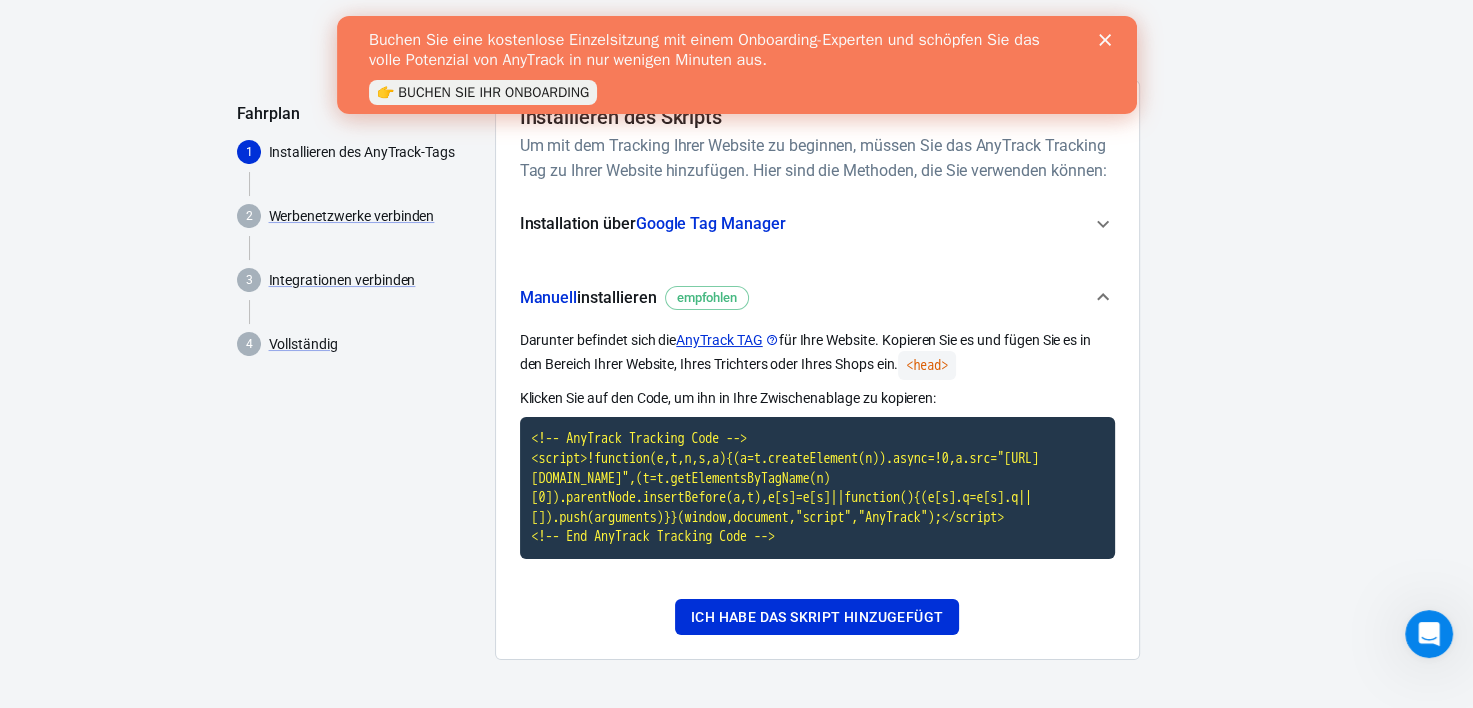 scroll, scrollTop: 128, scrollLeft: 0, axis: vertical 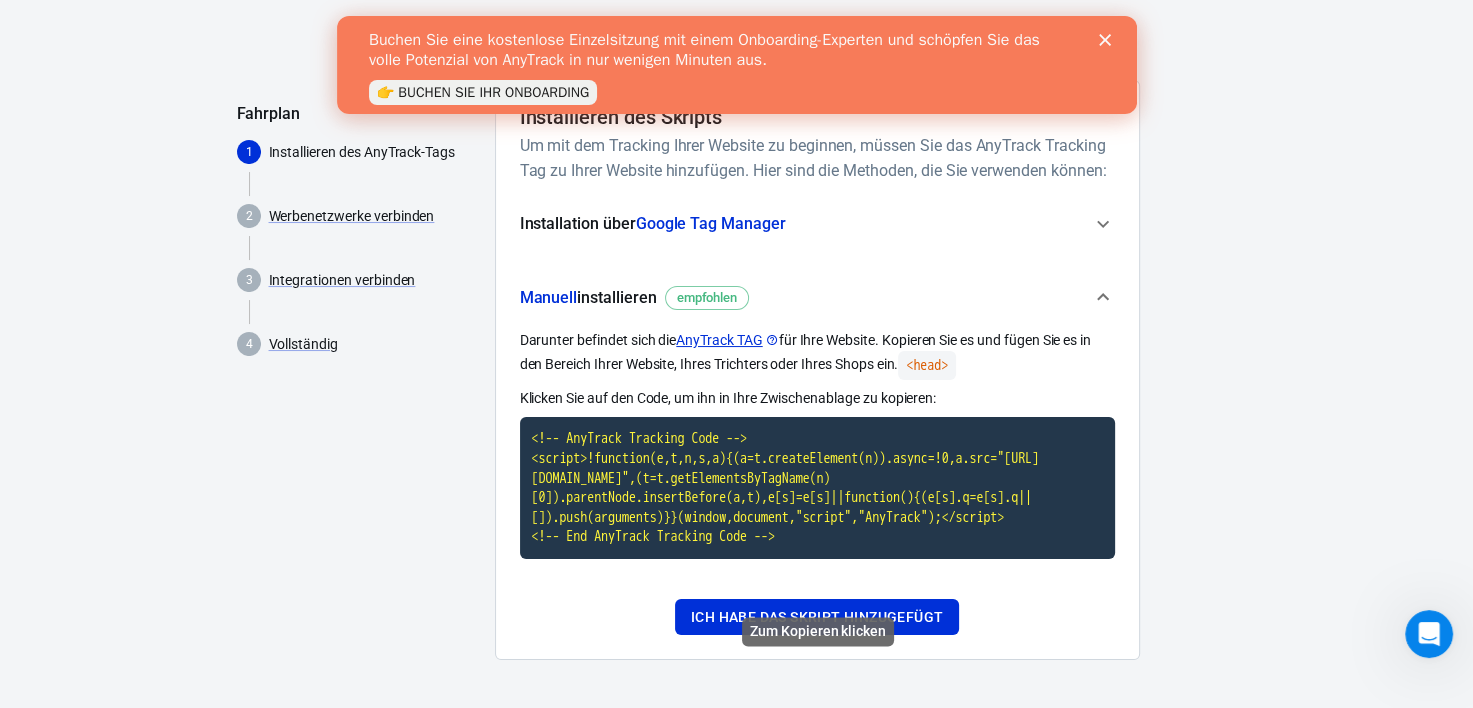click on "<!-- AnyTrack Tracking Code -->
<script>!function(e,t,n,s,a){(a=t.createElement(n)).async=!0,a.src="[URL][DOMAIN_NAME]",(t=t.getElementsByTagName(n)[0]).parentNode.insertBefore(a,t),e[s]=e[s]||function(){(e[s].q=e[s].q||[]).push(arguments)}}(window,document,"script","AnyTrack");</script>
<!-- End AnyTrack Tracking Code -->" at bounding box center [817, 488] 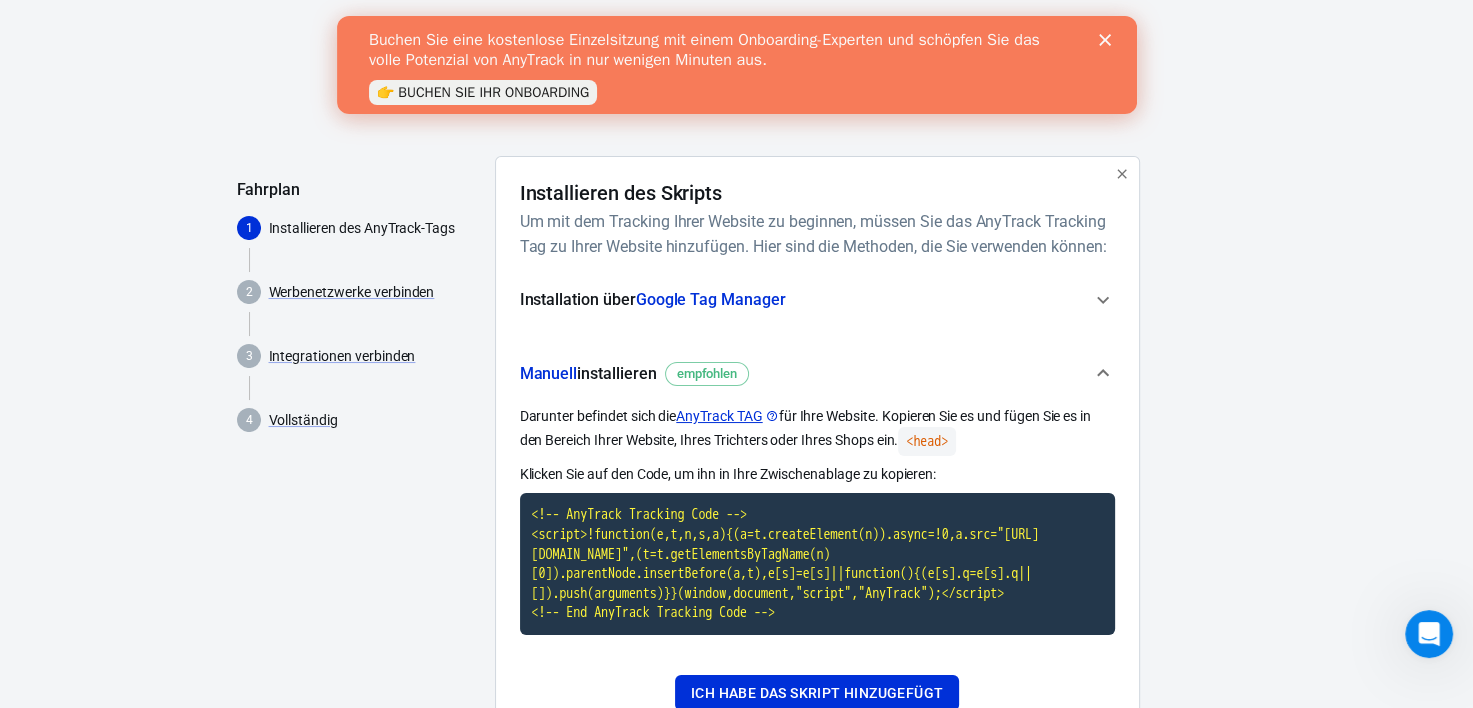 scroll, scrollTop: 0, scrollLeft: 0, axis: both 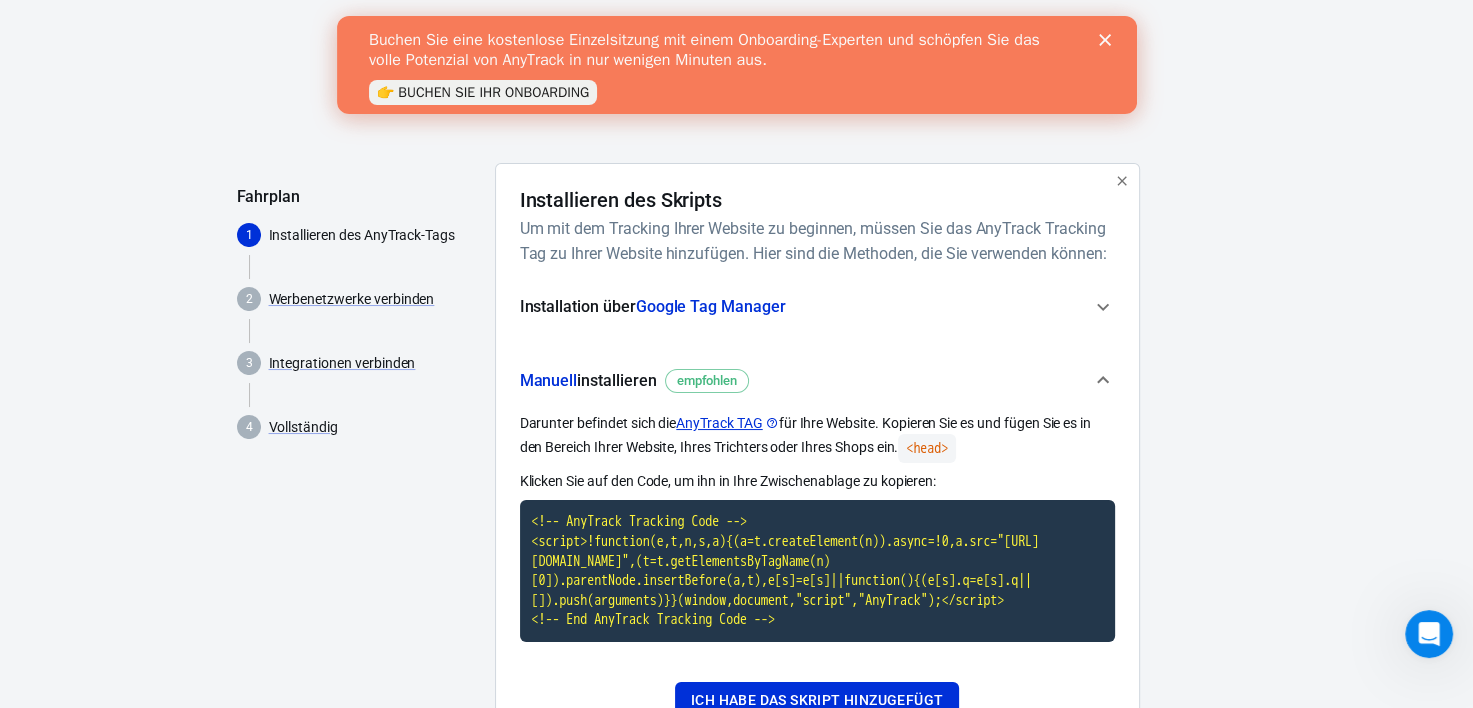 click 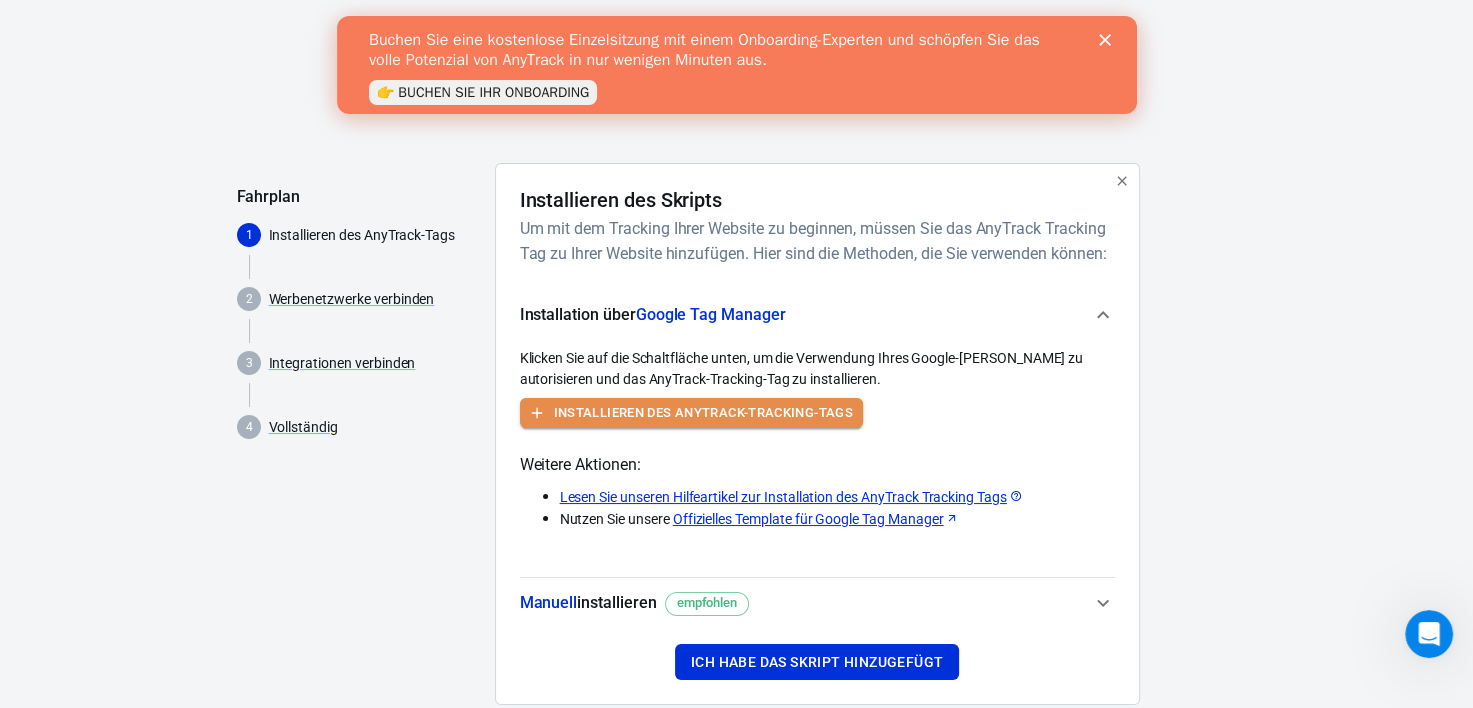 click on "Installieren des AnyTrack-Tracking-Tags" at bounding box center [704, 413] 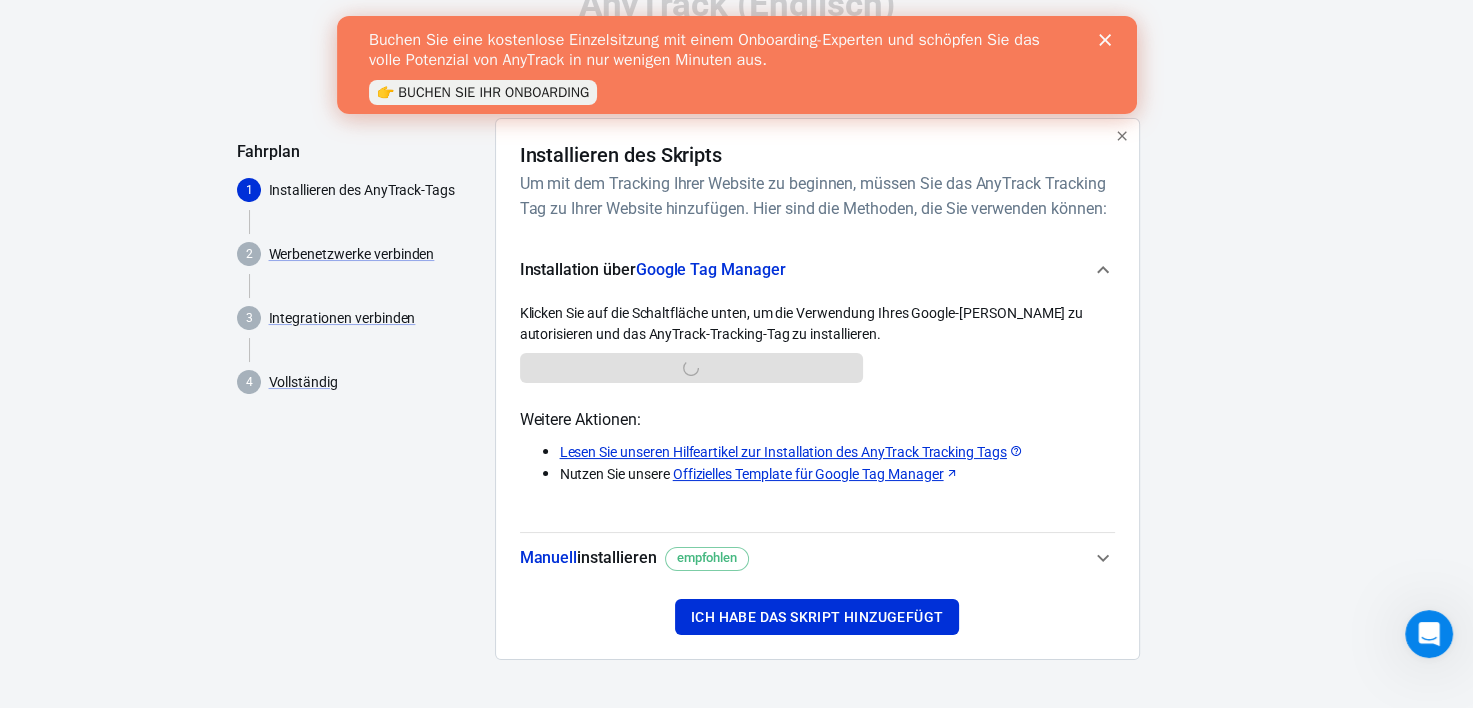 scroll, scrollTop: 69, scrollLeft: 0, axis: vertical 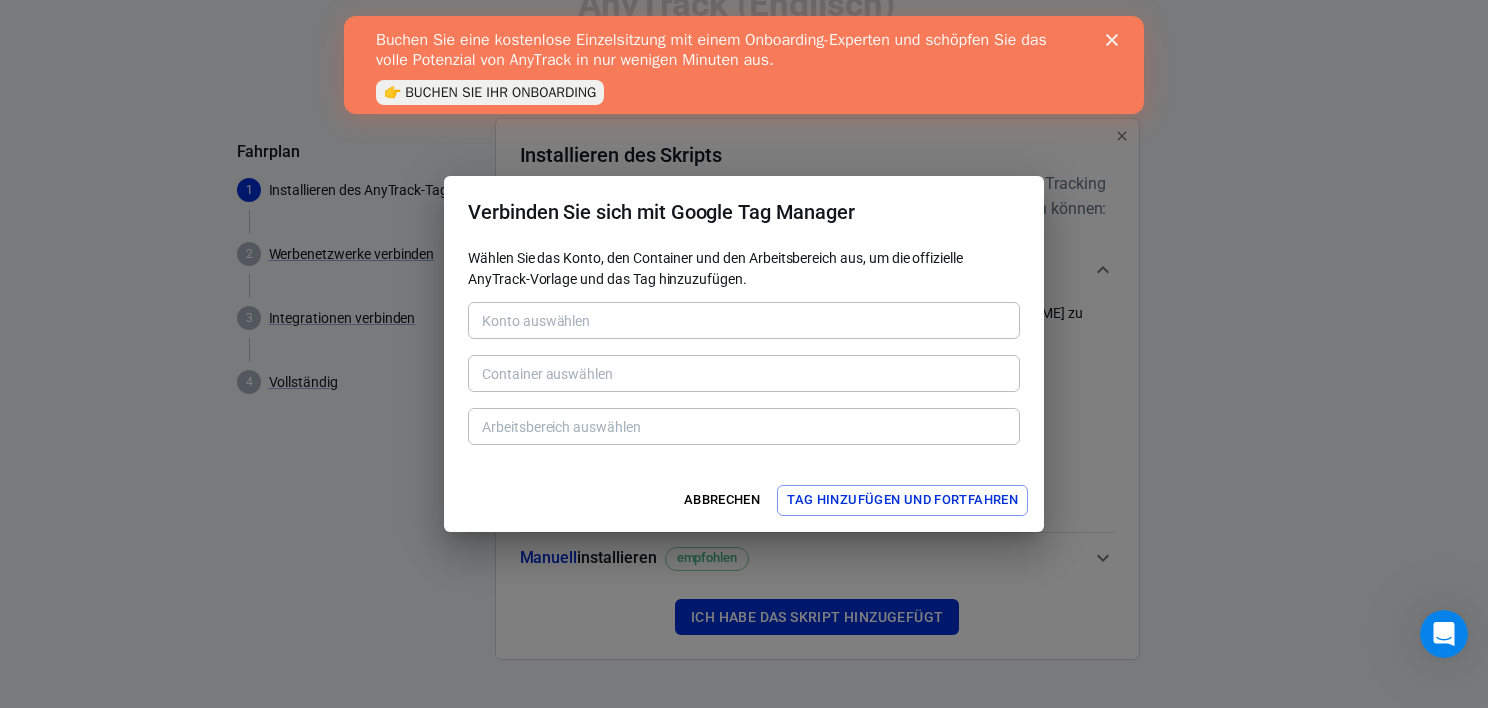 click on "Konto auswählen" at bounding box center (744, 320) 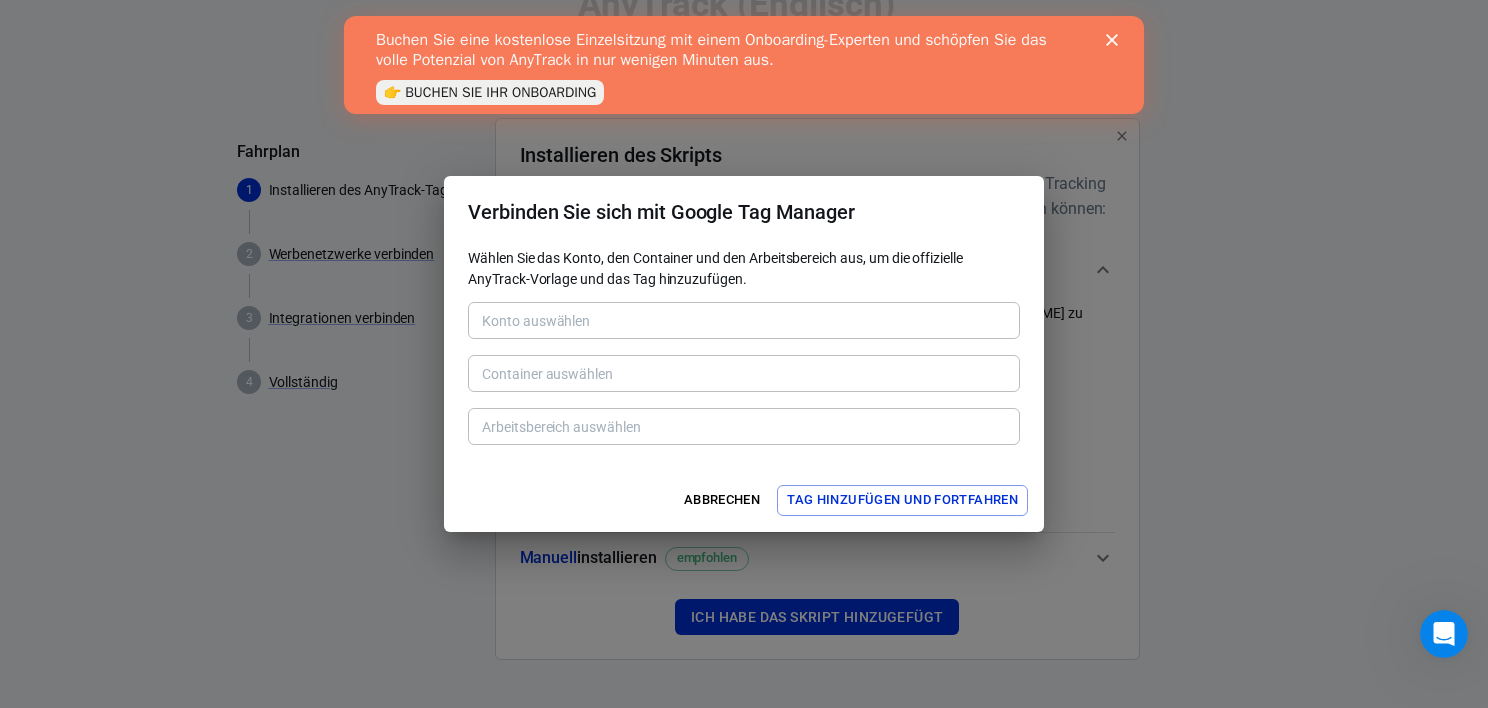 click on "Konto auswählen" at bounding box center (744, 320) 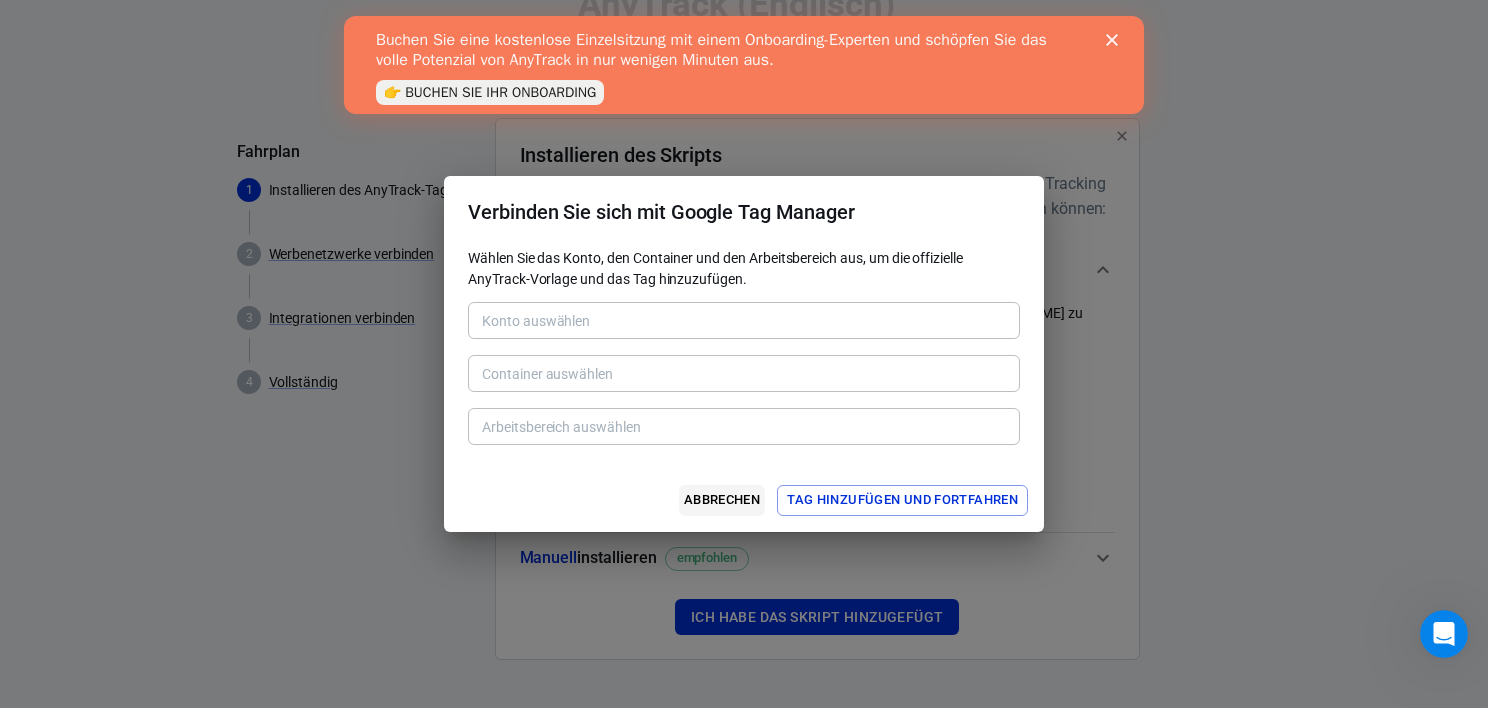 click on "Abbrechen" at bounding box center (722, 500) 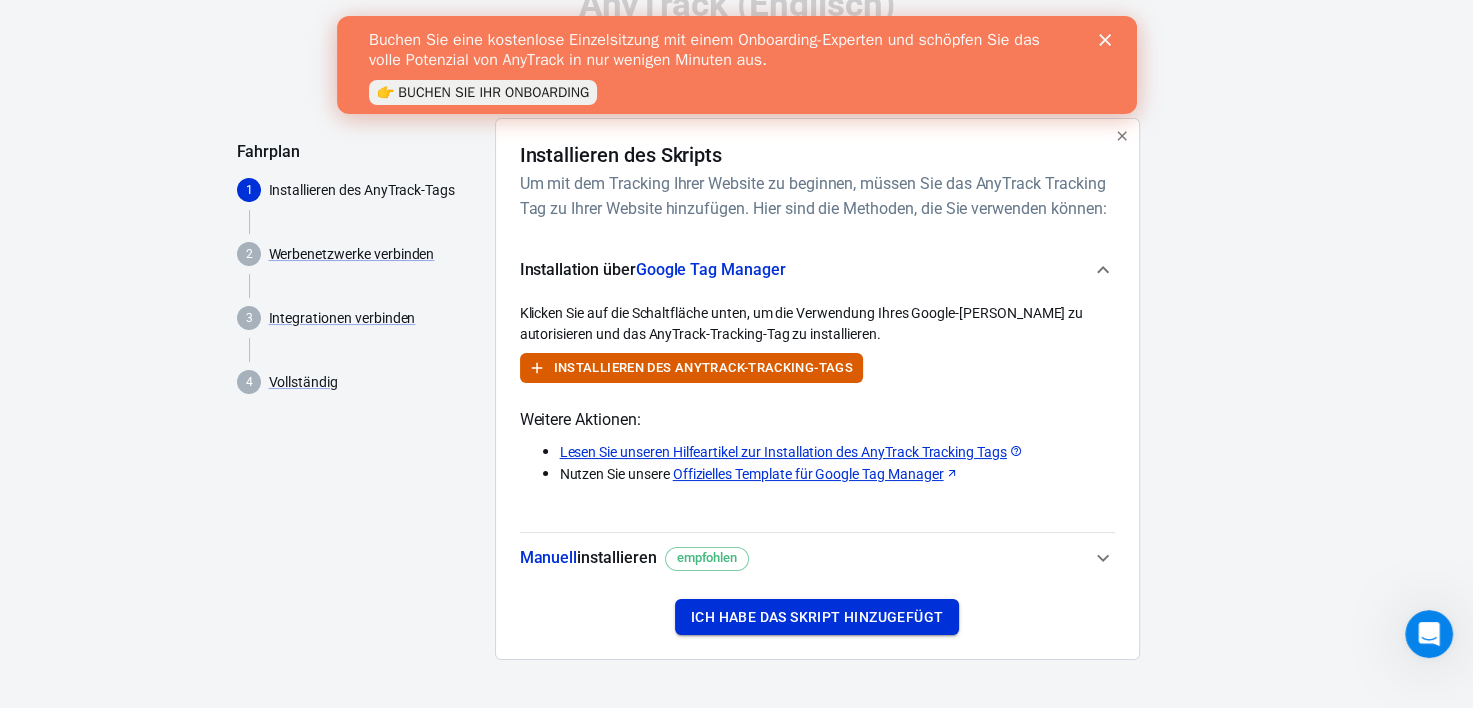 click on "Ich habe das Skript hinzugefügt" at bounding box center (817, 617) 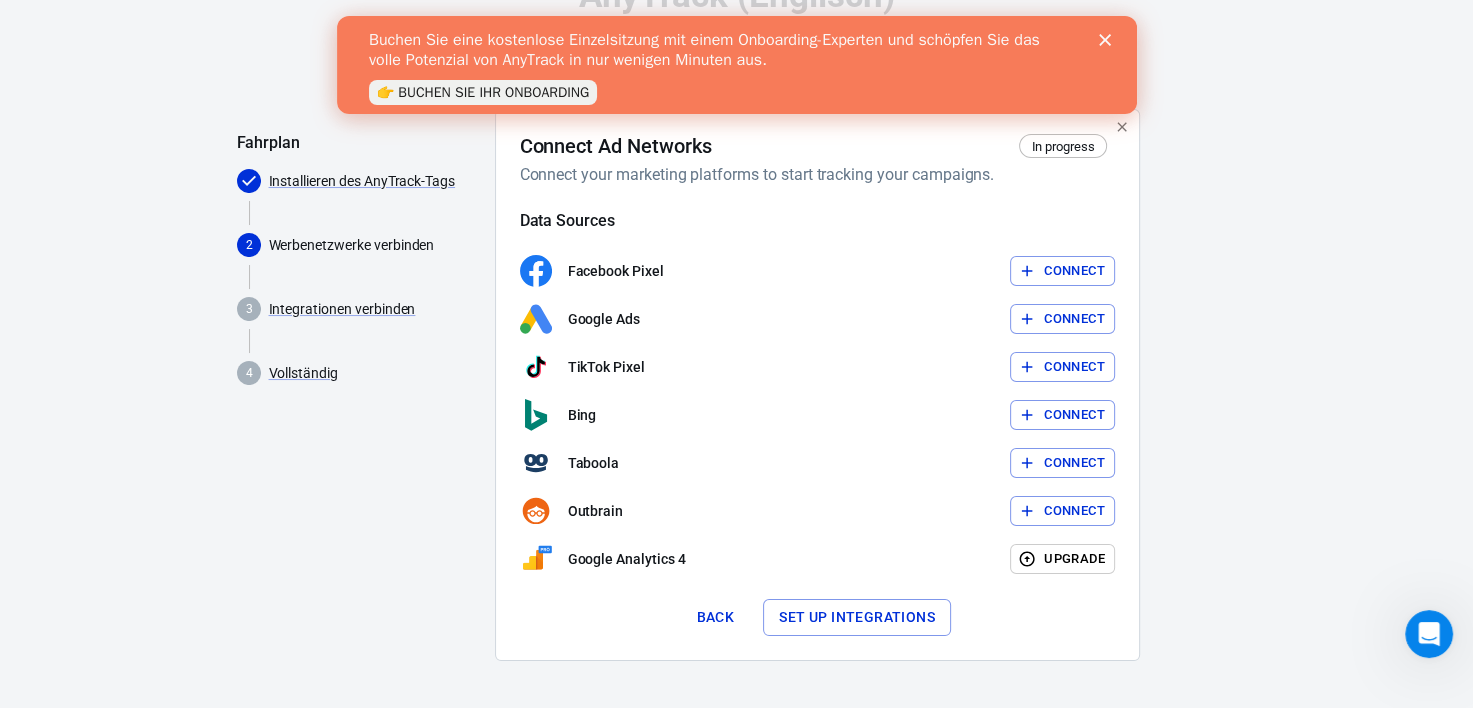 scroll, scrollTop: 69, scrollLeft: 0, axis: vertical 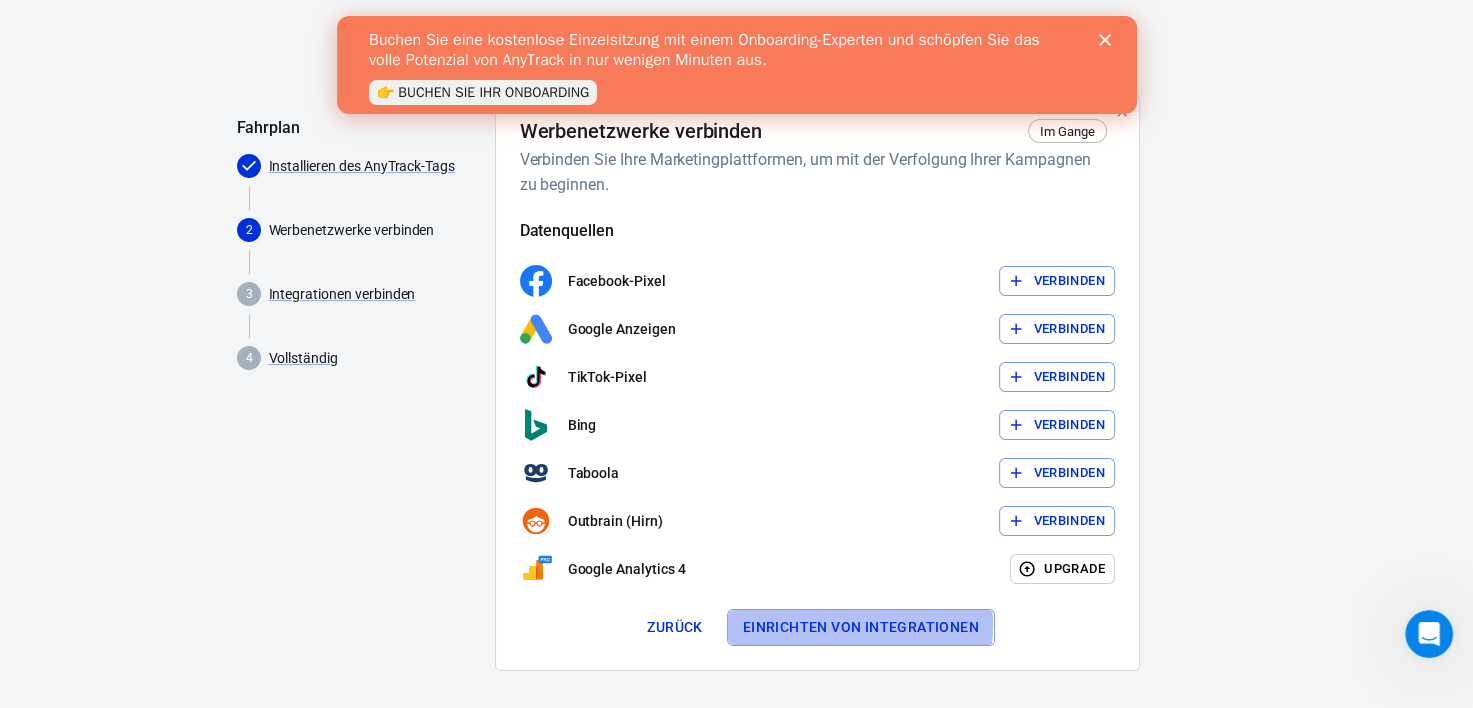 click on "Einrichten von Integrationen" at bounding box center (861, 627) 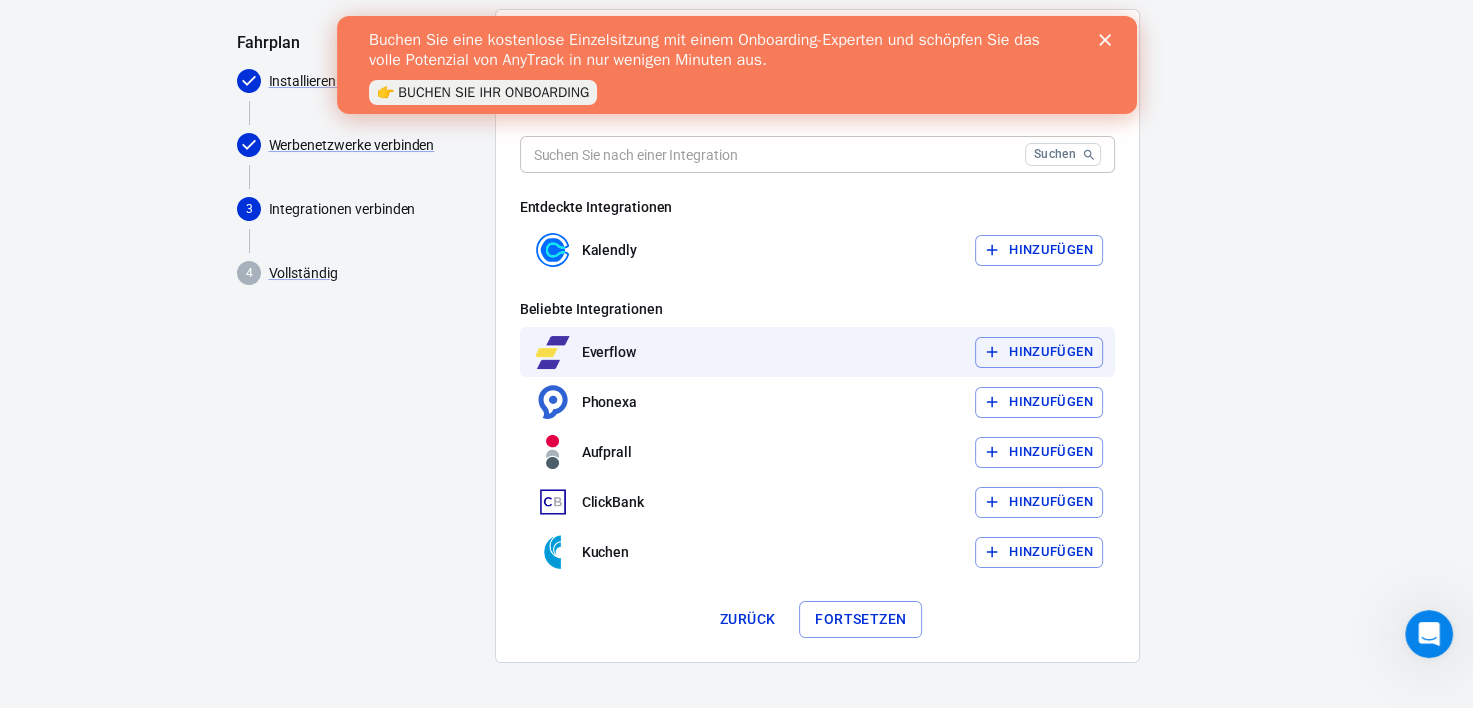 scroll, scrollTop: 156, scrollLeft: 0, axis: vertical 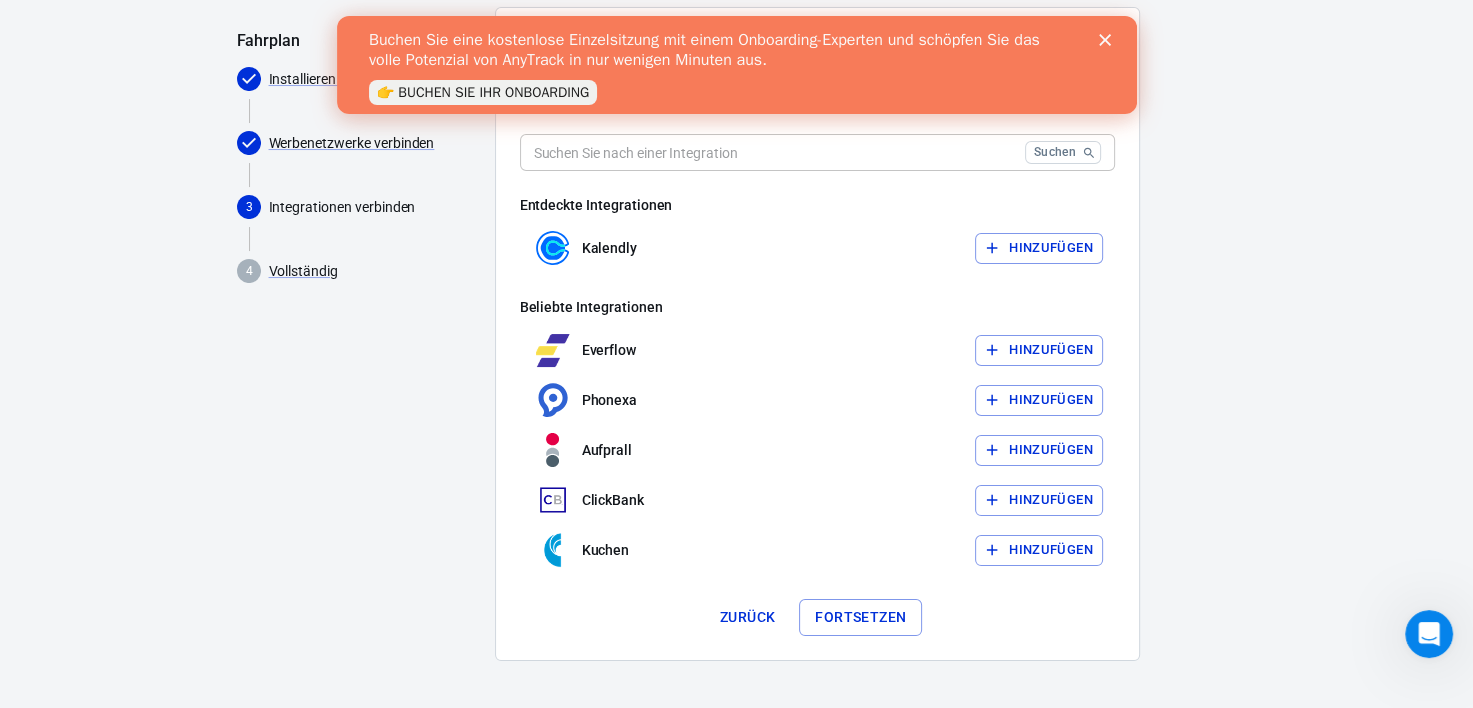 click on "Fortsetzen" at bounding box center (860, 617) 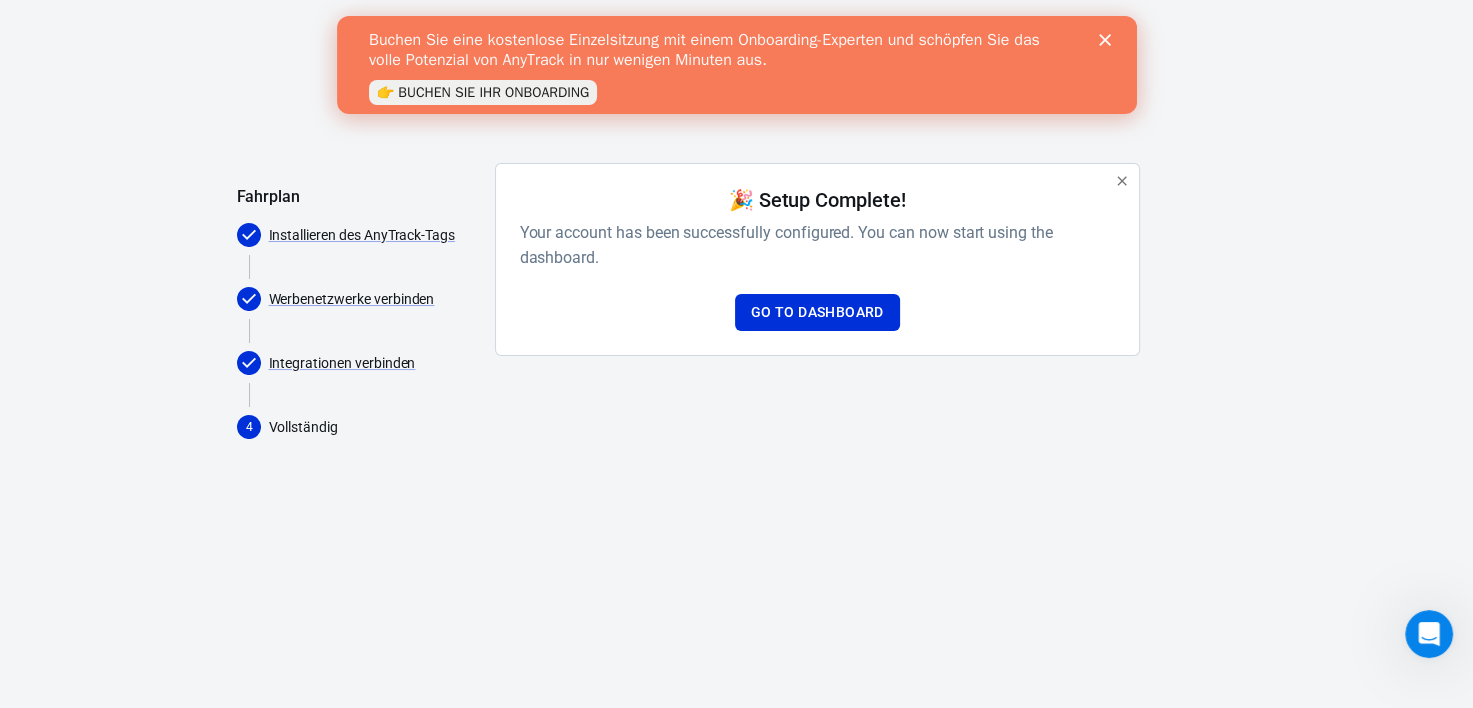 scroll, scrollTop: 0, scrollLeft: 0, axis: both 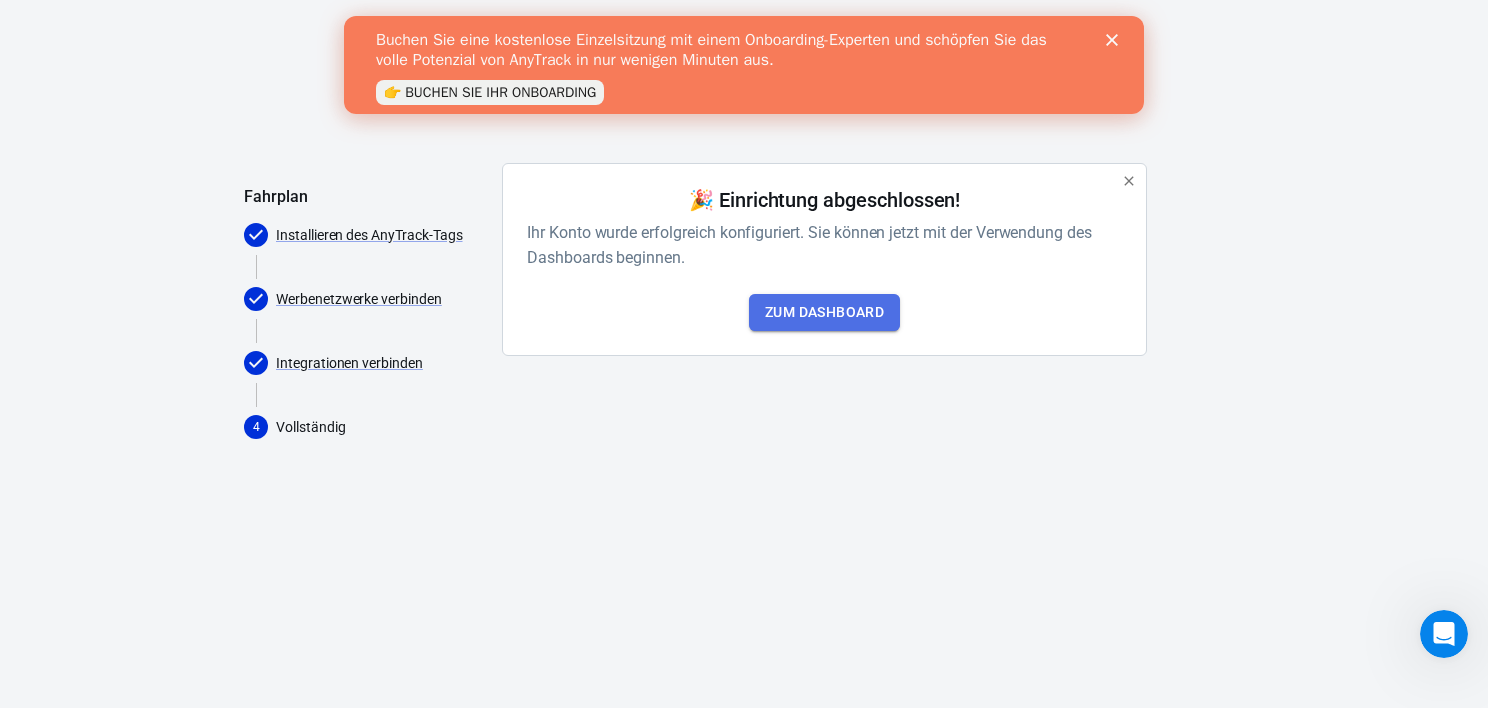 click on "Zum Dashboard" at bounding box center [824, 312] 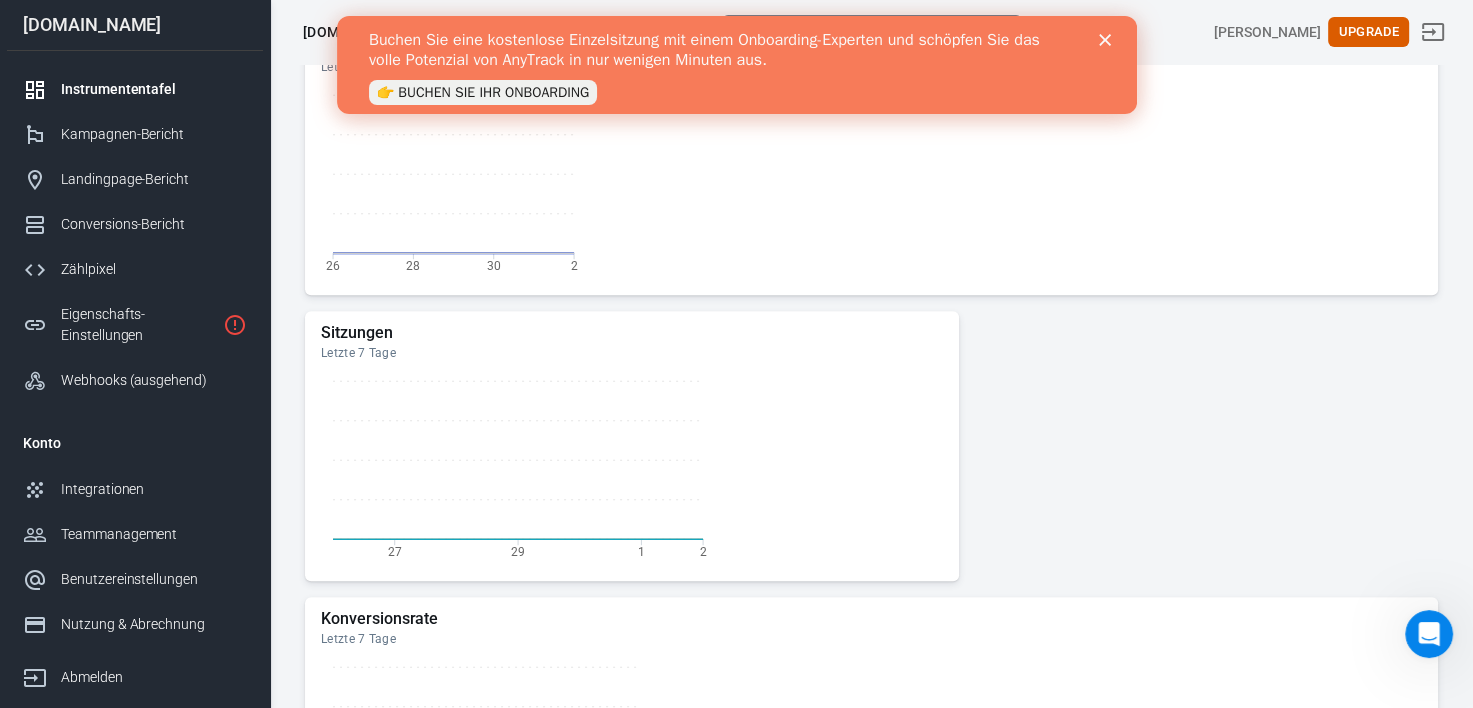 scroll, scrollTop: 931, scrollLeft: 0, axis: vertical 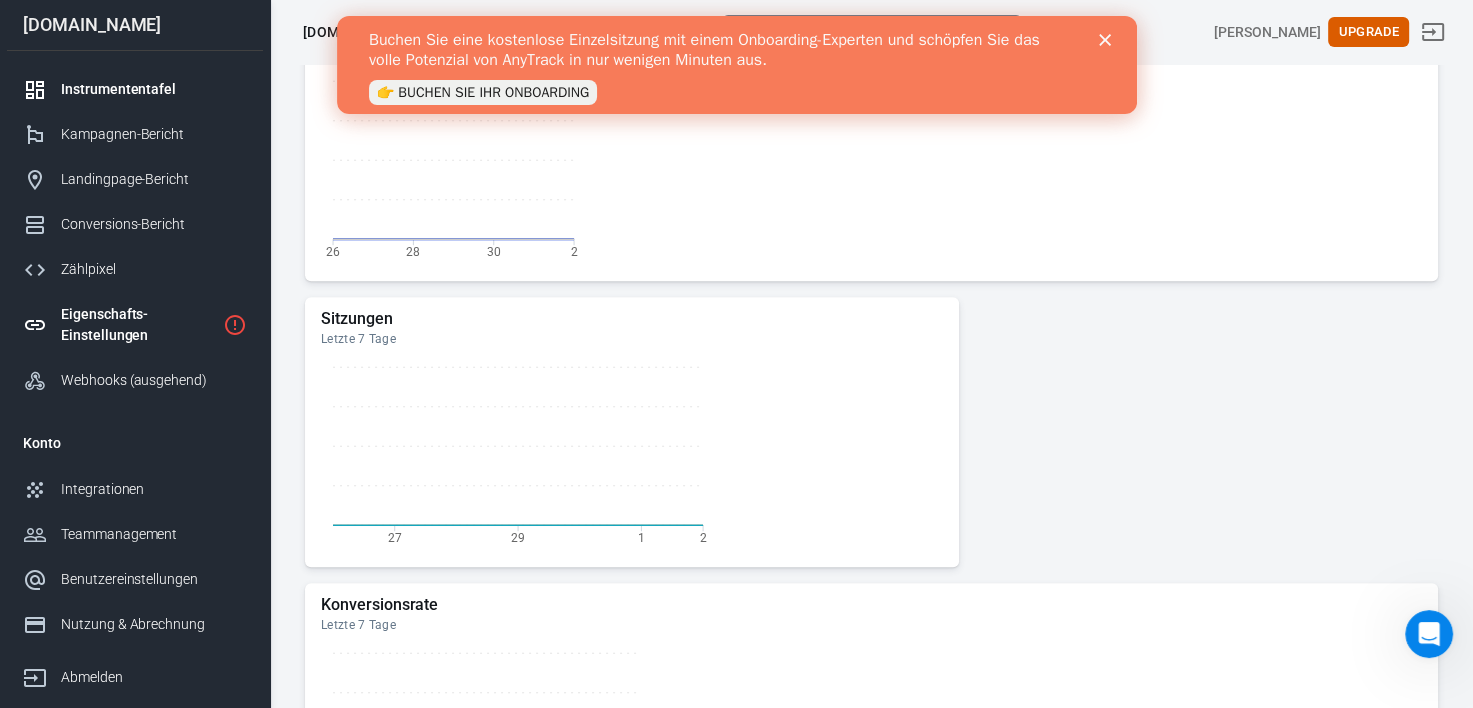 click on "Eigenschafts-Einstellungen" at bounding box center [138, 325] 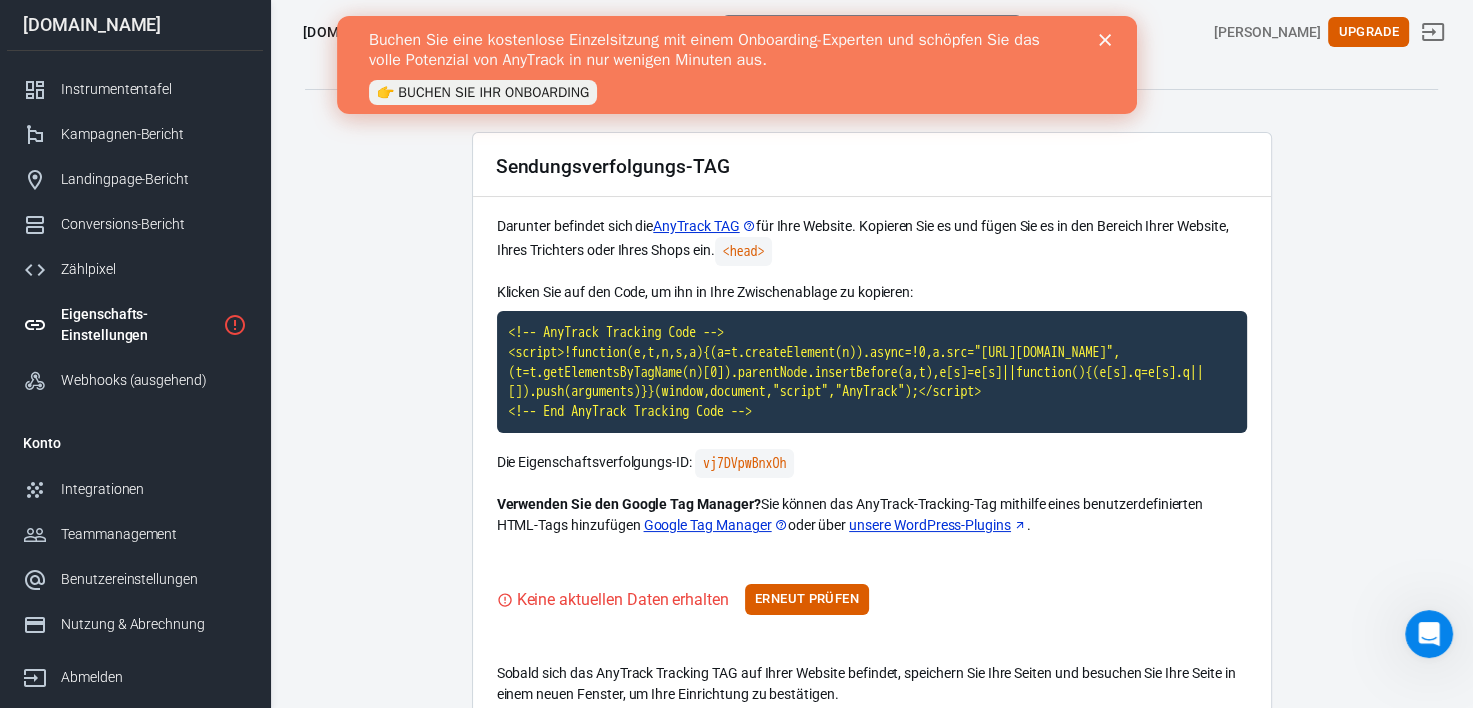 scroll, scrollTop: 0, scrollLeft: 0, axis: both 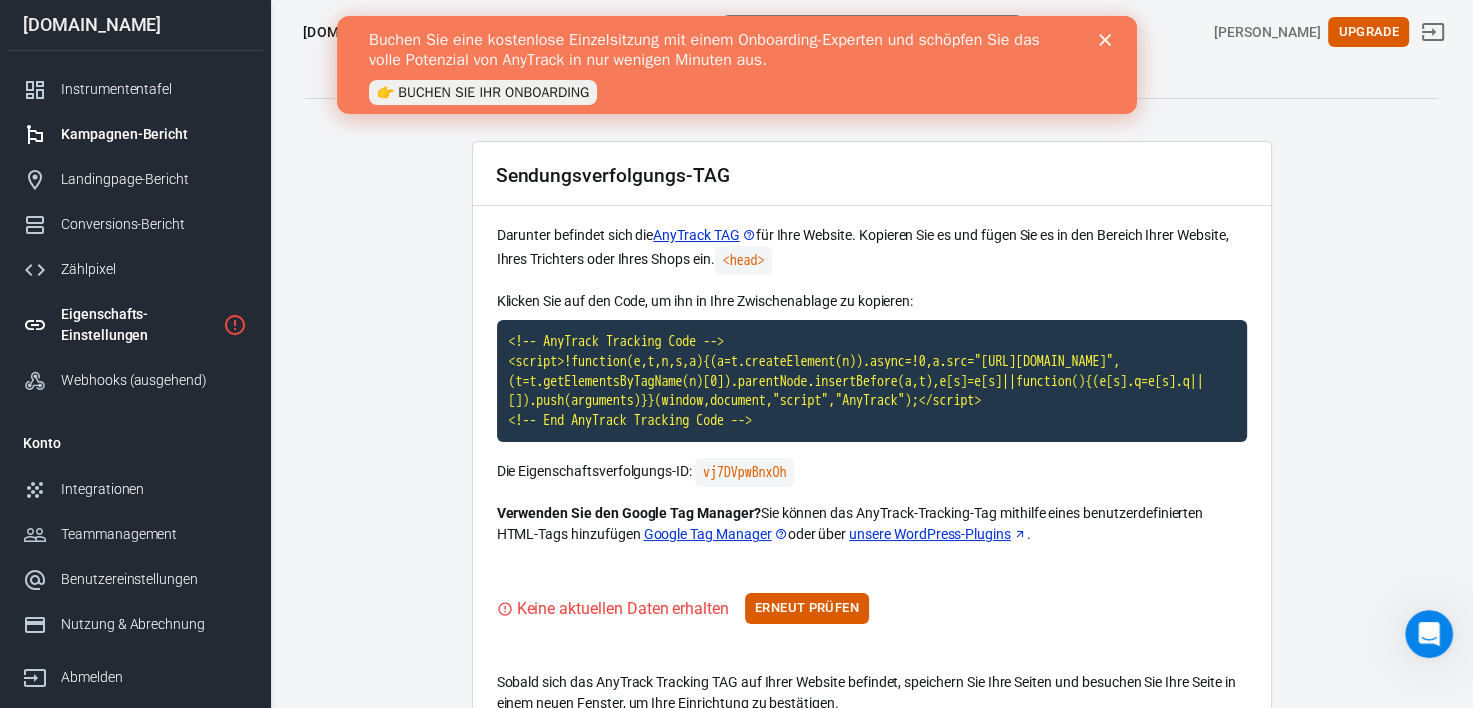 click on "Kampagnen-Bericht" at bounding box center (154, 134) 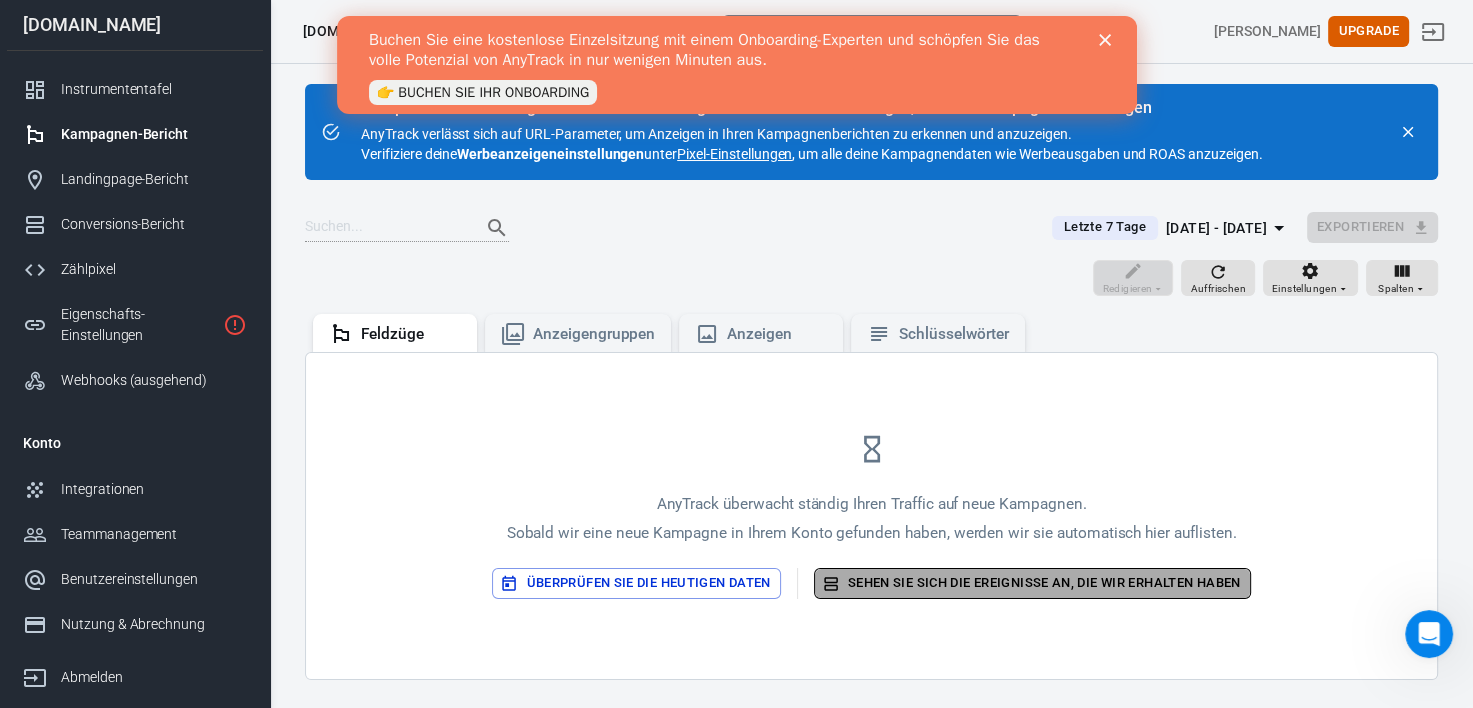 click on "Sehen Sie sich die Ereignisse an, die wir erhalten haben" at bounding box center (1044, 583) 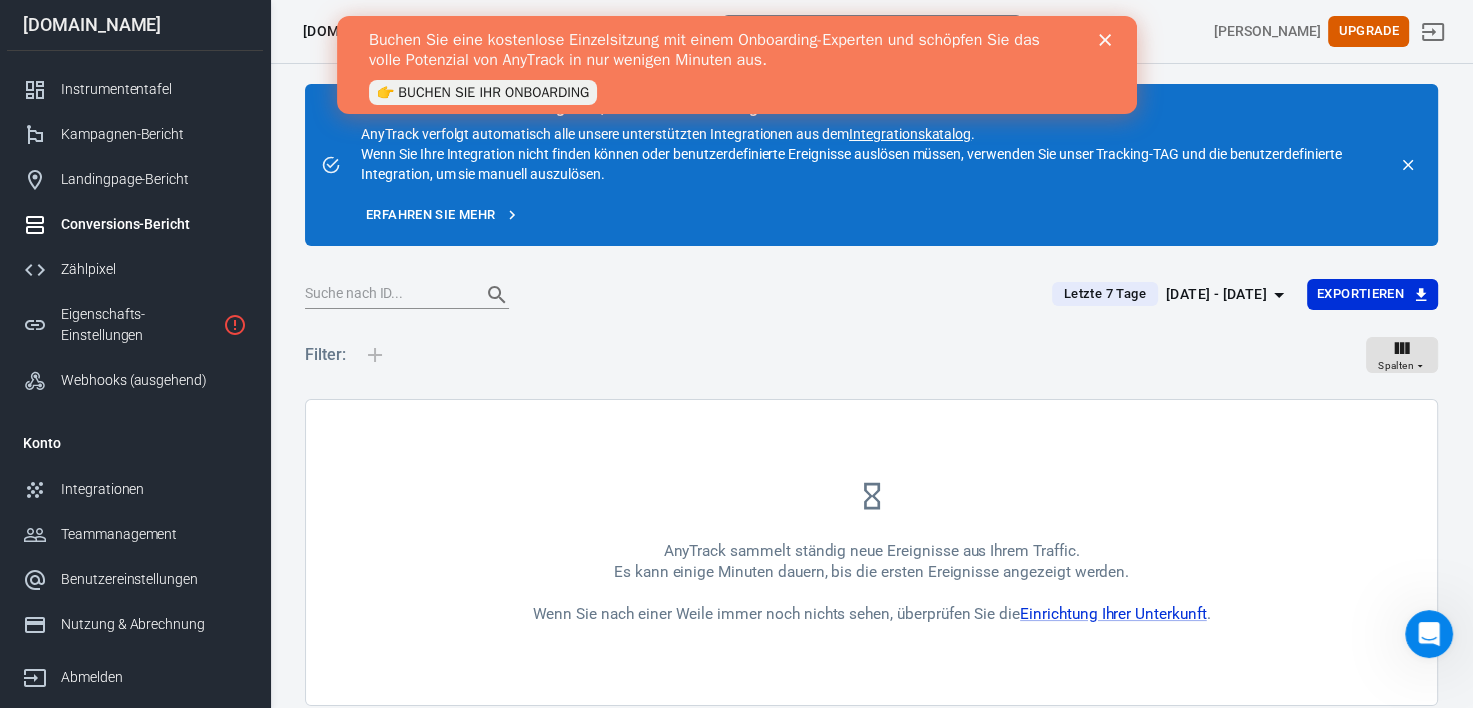 click 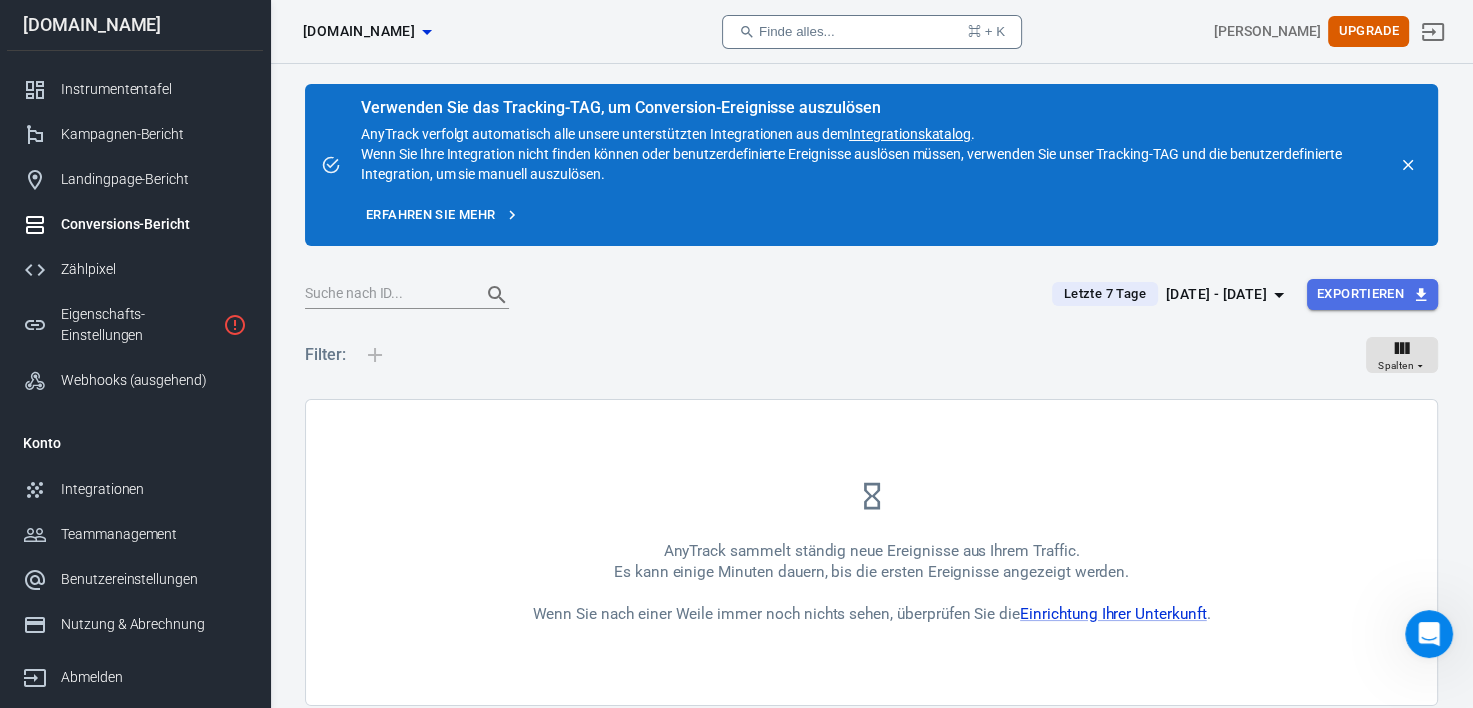 click on "Exportieren" at bounding box center [1360, 294] 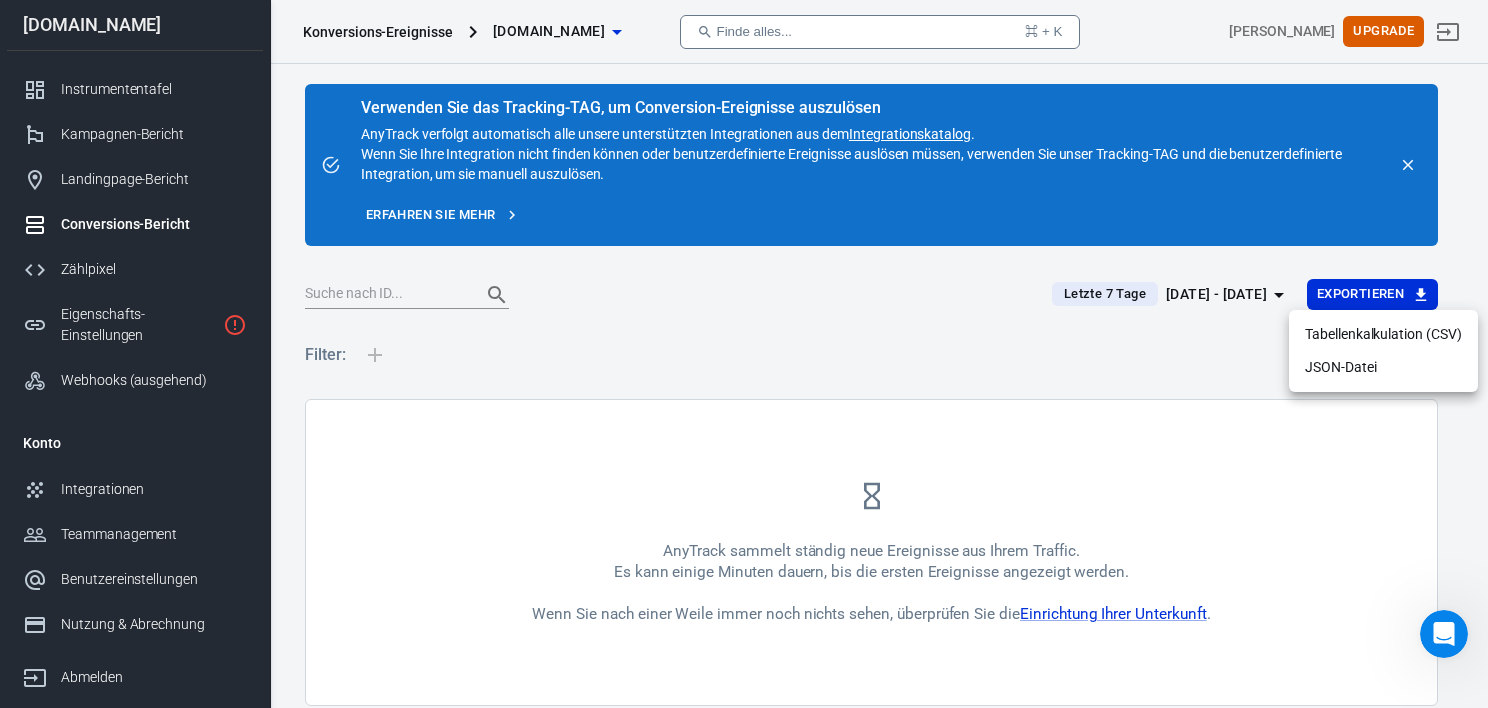 click on "Tabellenkalkulation (CSV)" at bounding box center [1383, 334] 